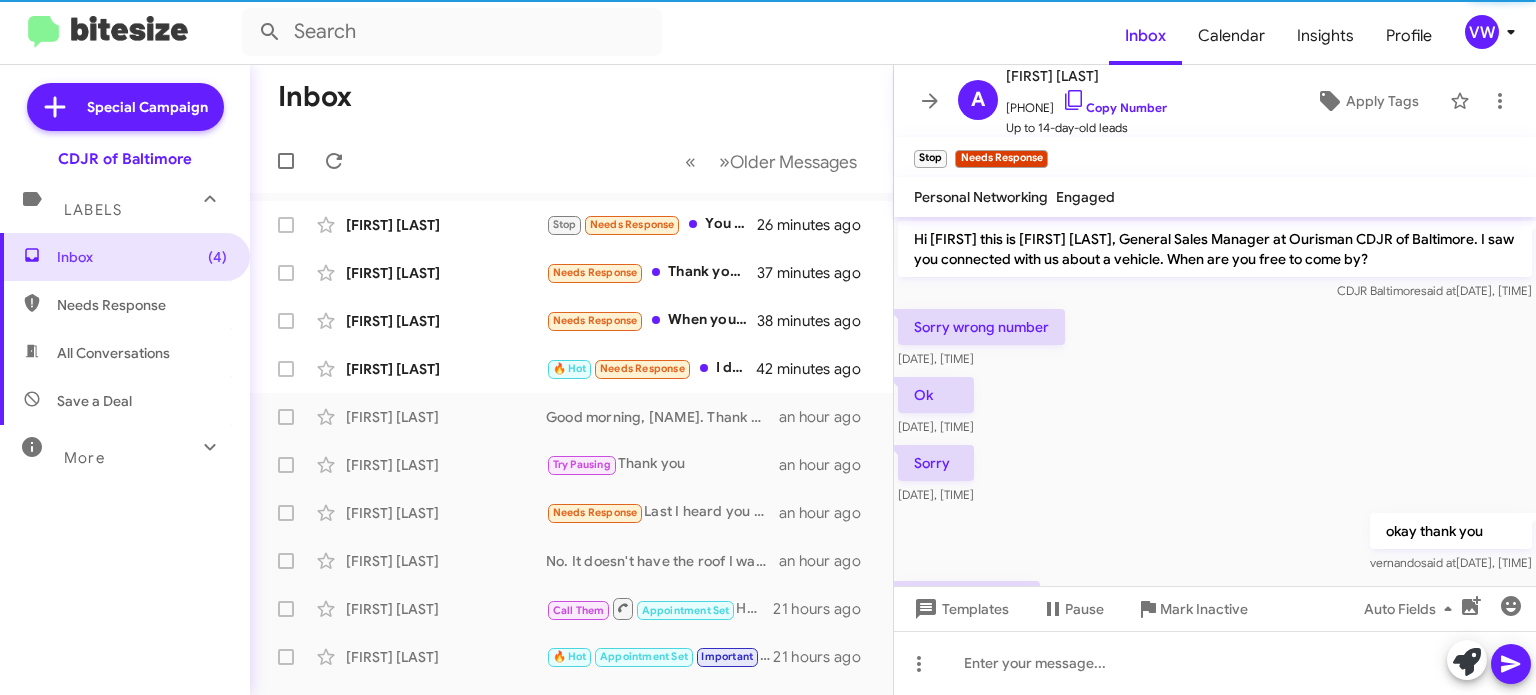 scroll, scrollTop: 0, scrollLeft: 0, axis: both 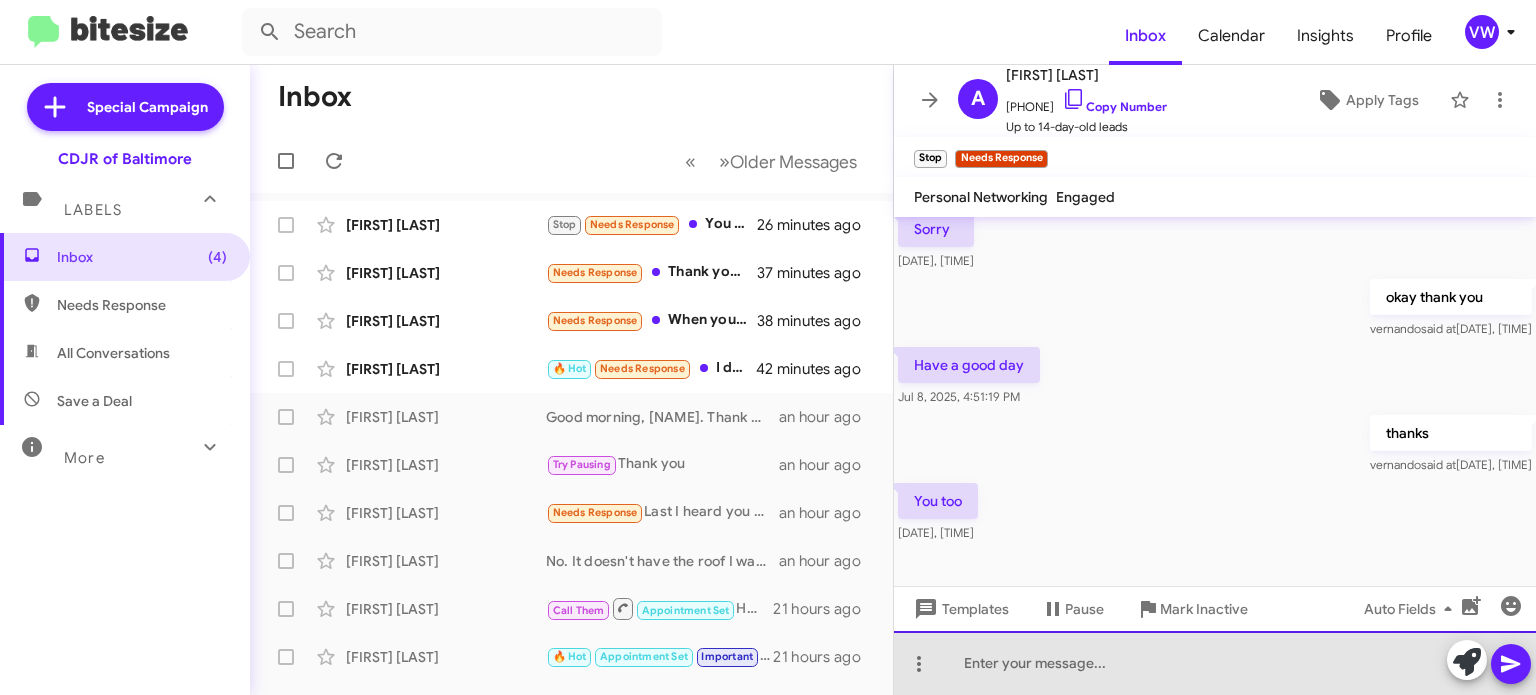 drag, startPoint x: 1091, startPoint y: 681, endPoint x: 1109, endPoint y: 659, distance: 28.42534 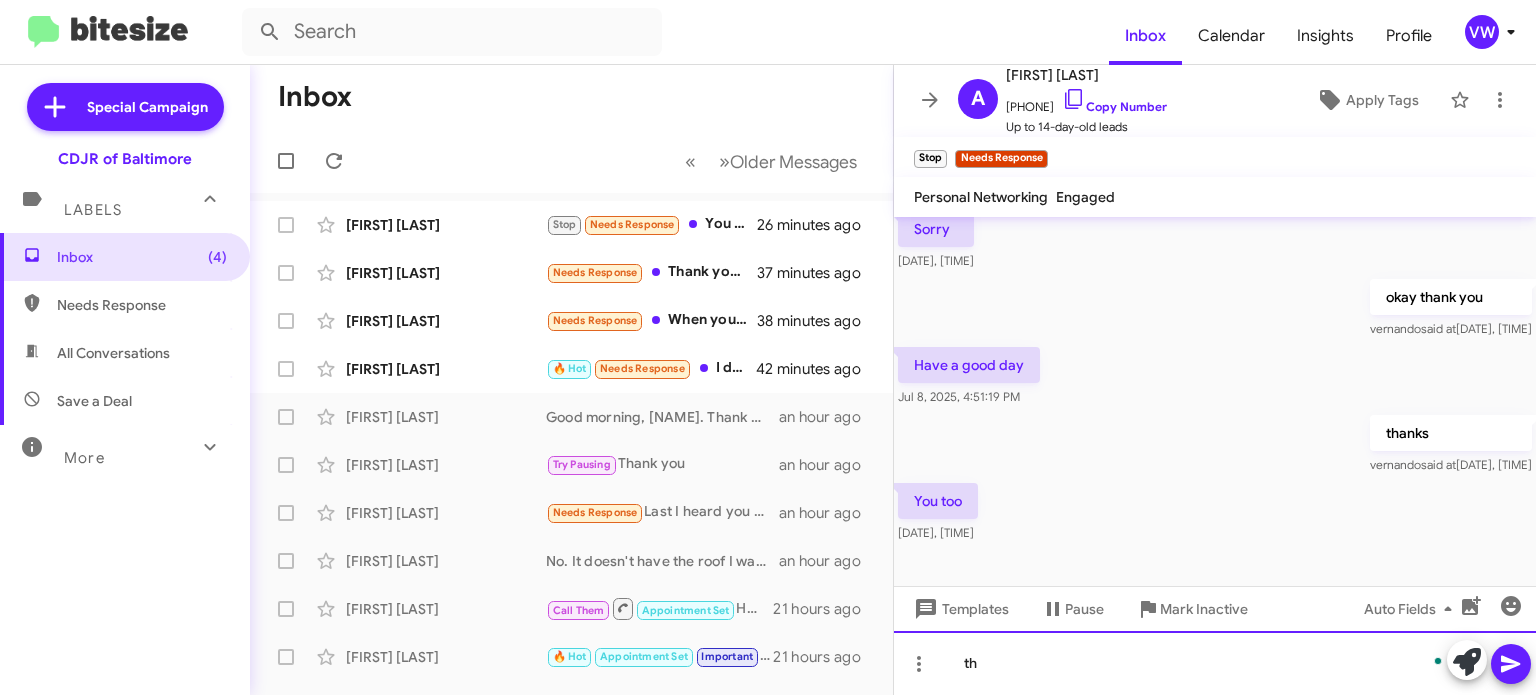 type 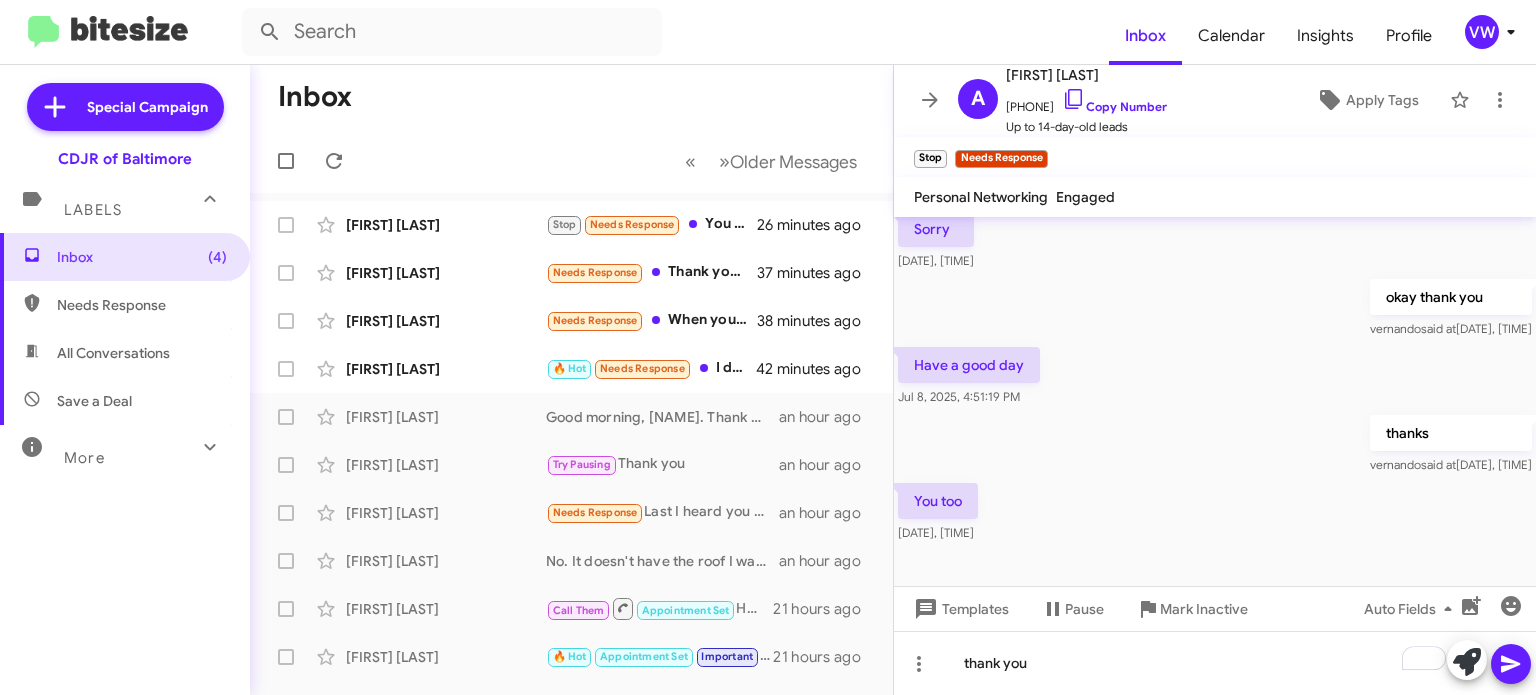 click 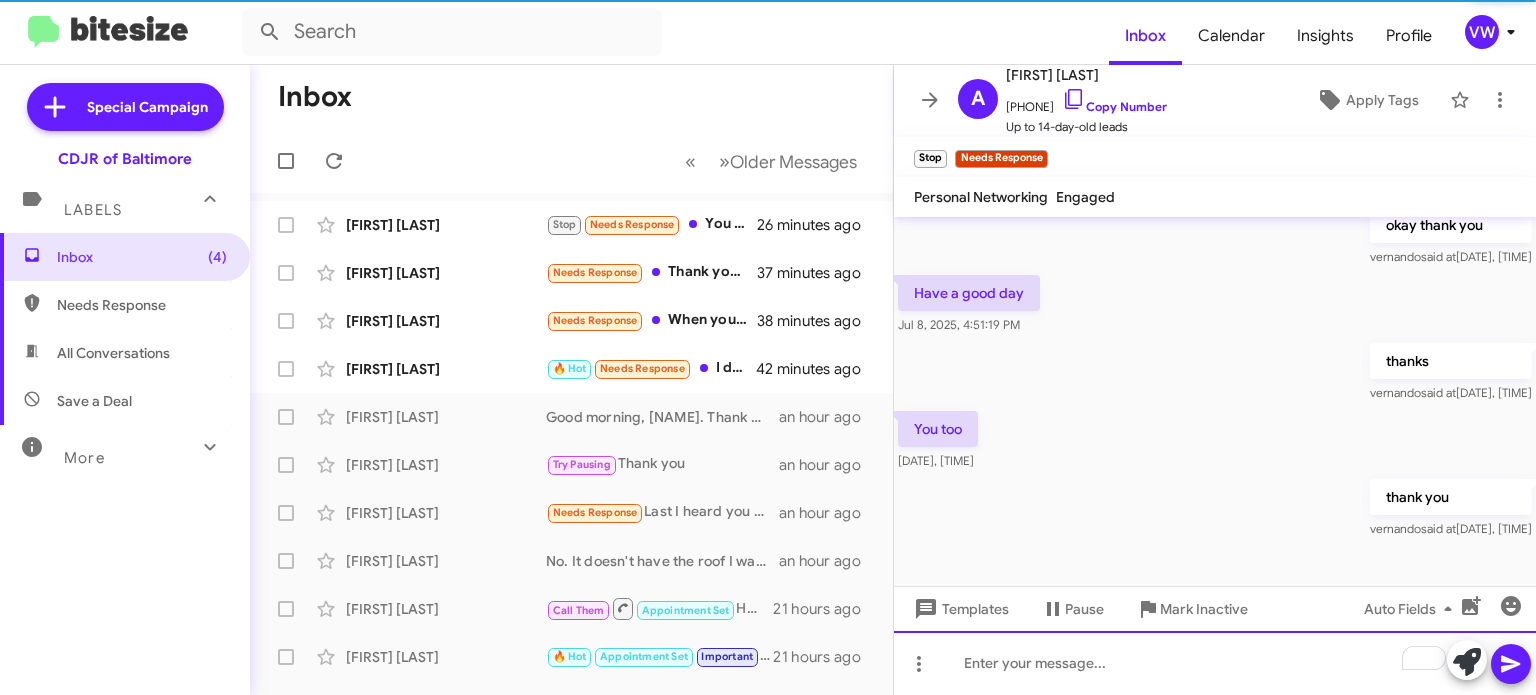 scroll, scrollTop: 307, scrollLeft: 0, axis: vertical 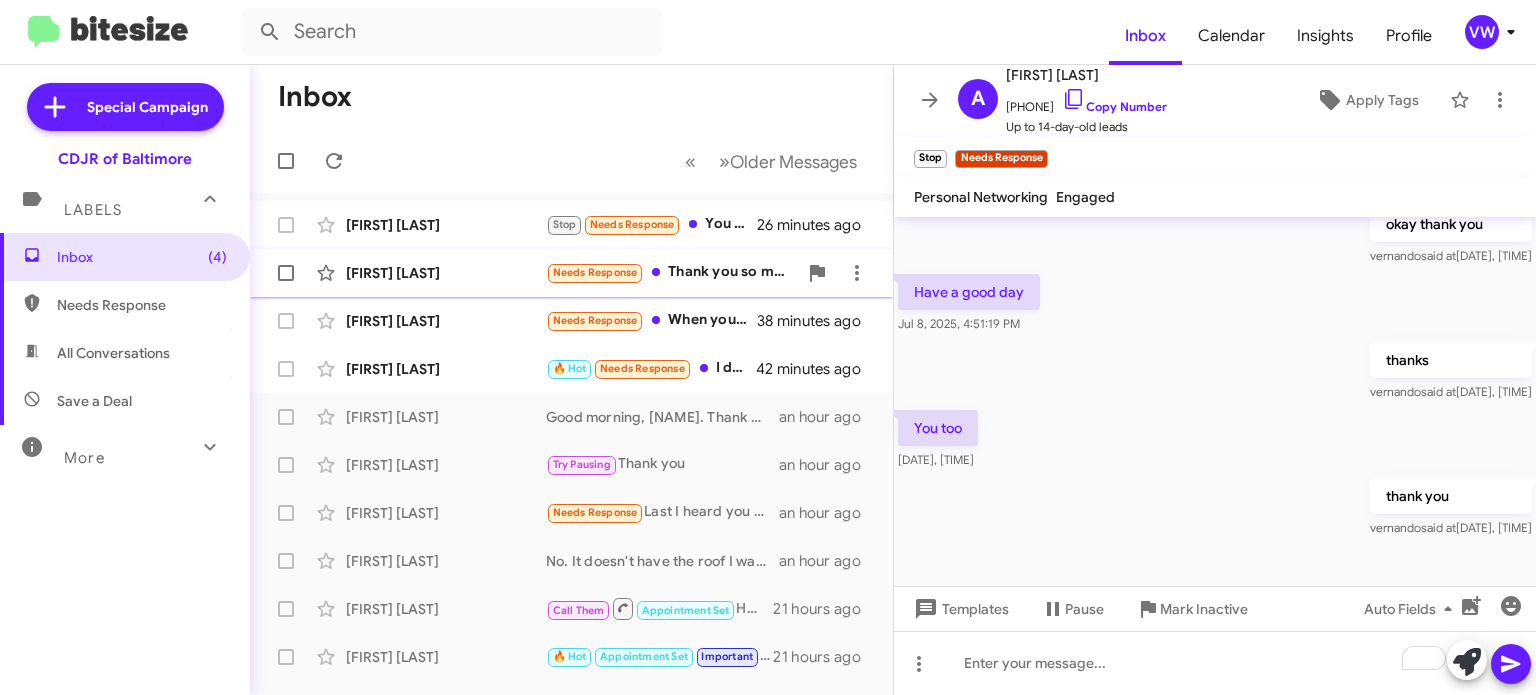 click on "Needs Response" 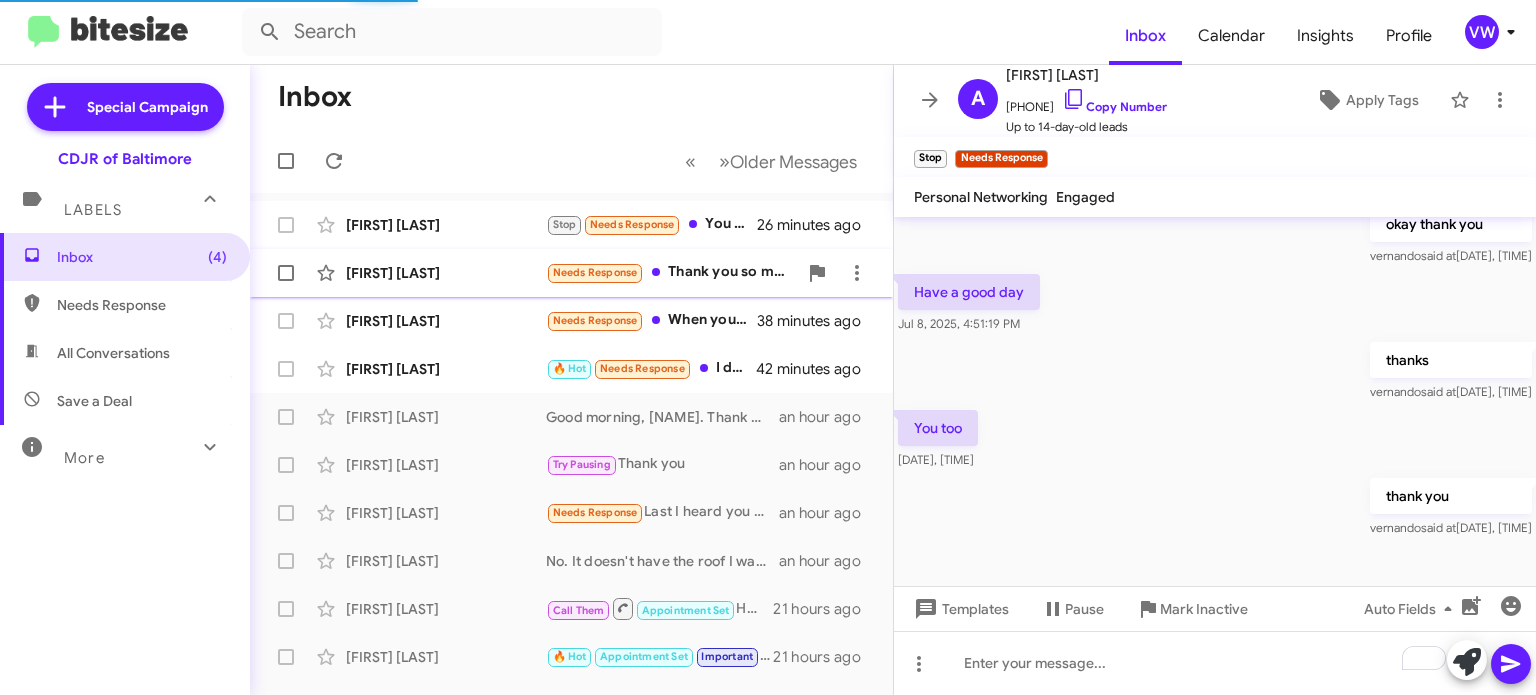 click on "Needs Response" 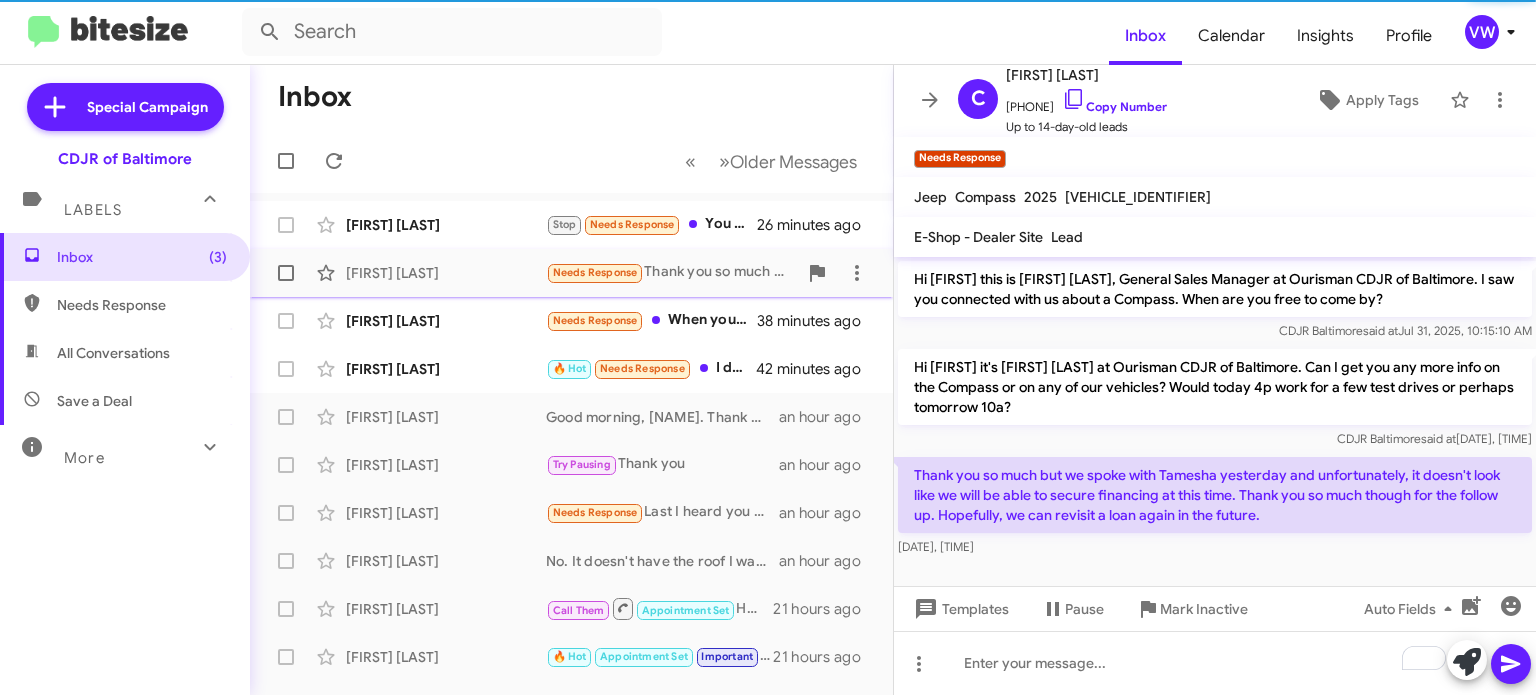 scroll, scrollTop: 0, scrollLeft: 0, axis: both 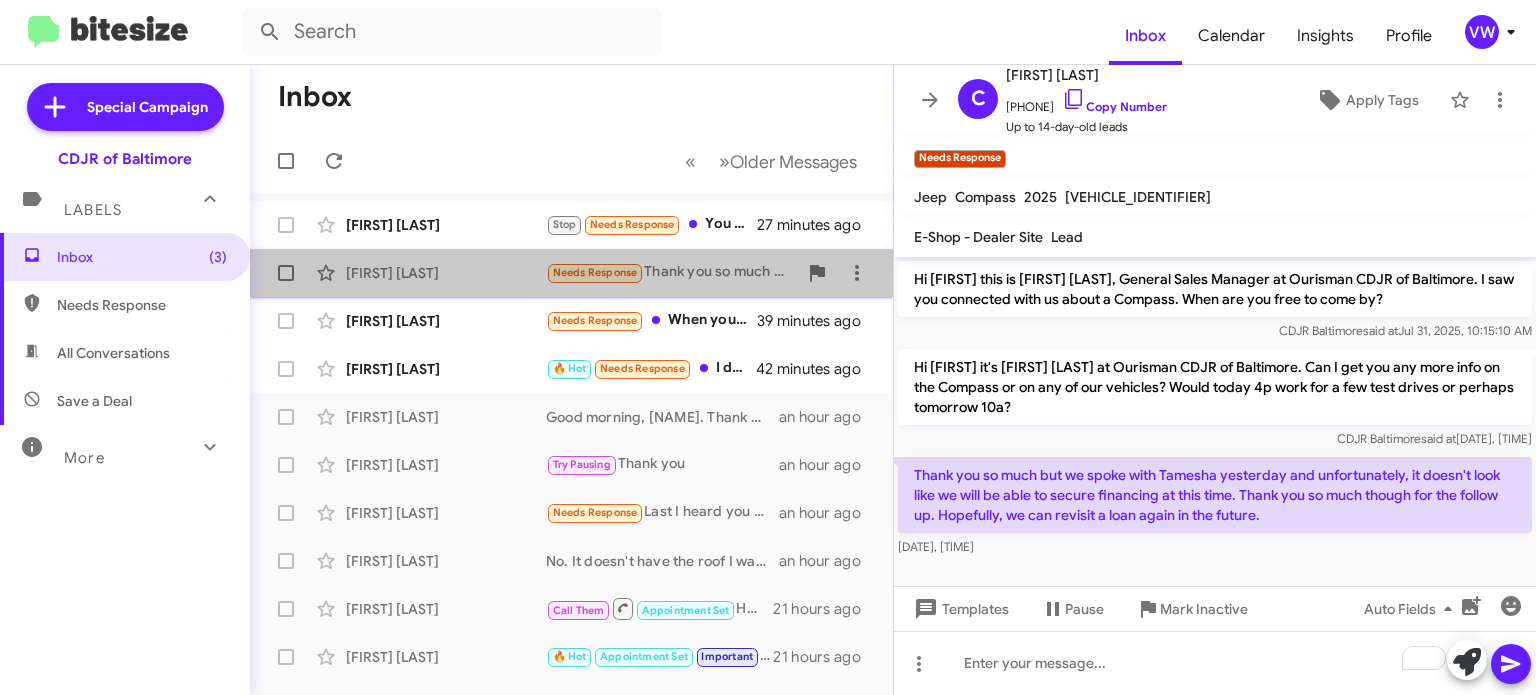 click on "Needs Response" 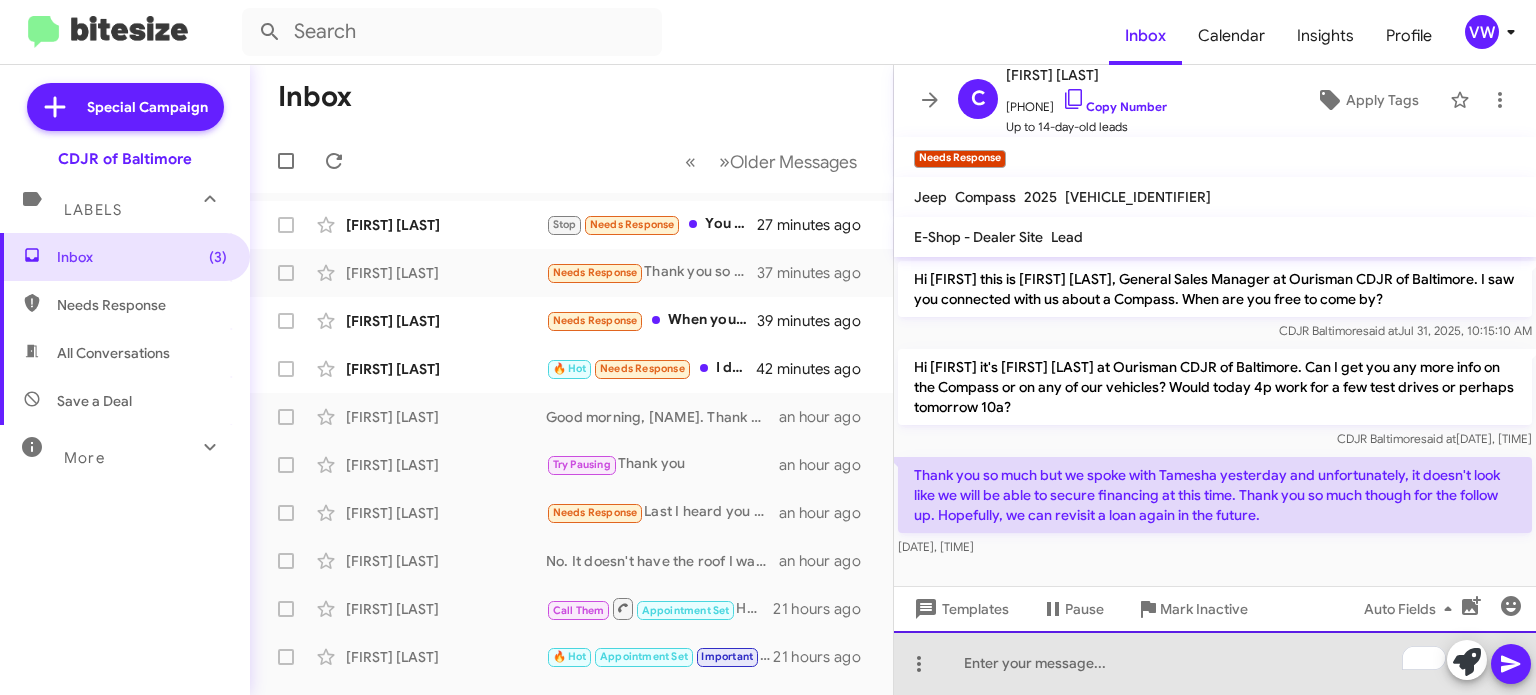click 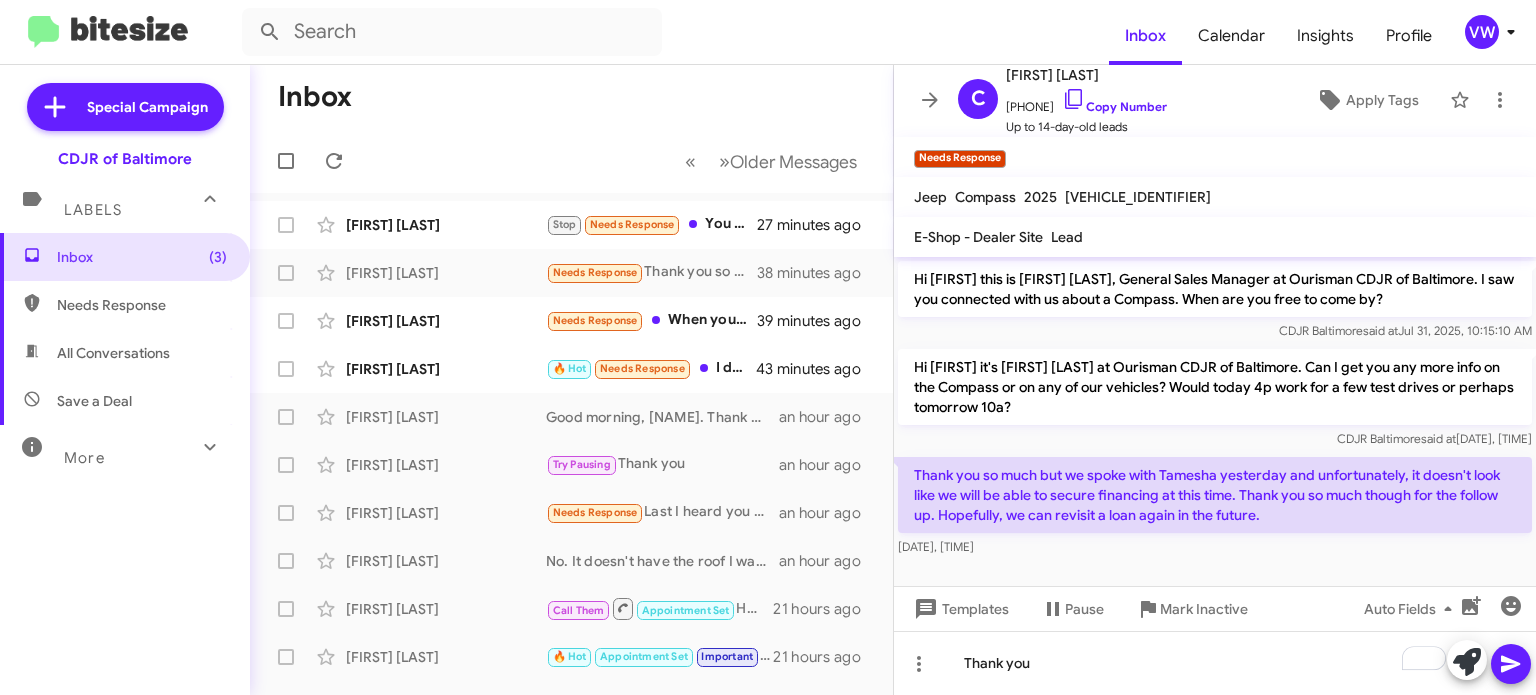 click 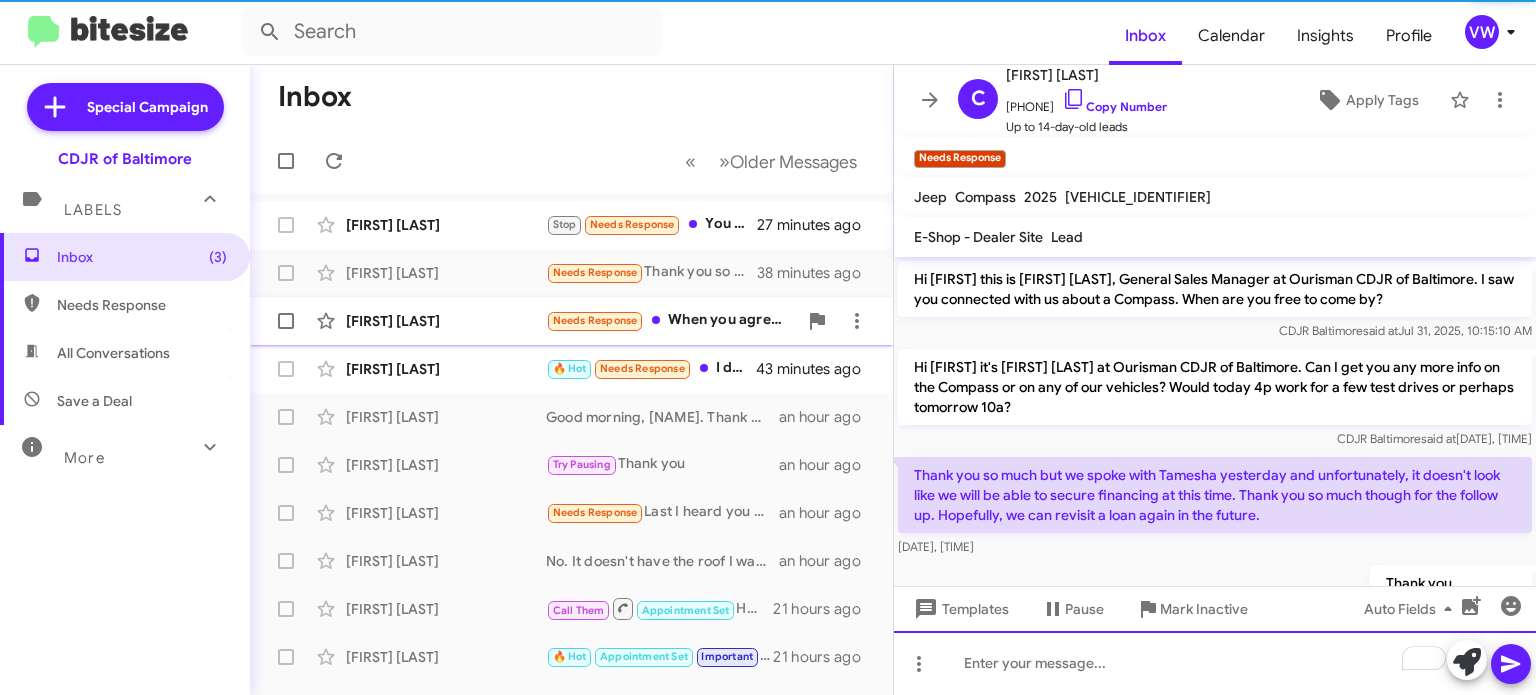 scroll, scrollTop: 62, scrollLeft: 0, axis: vertical 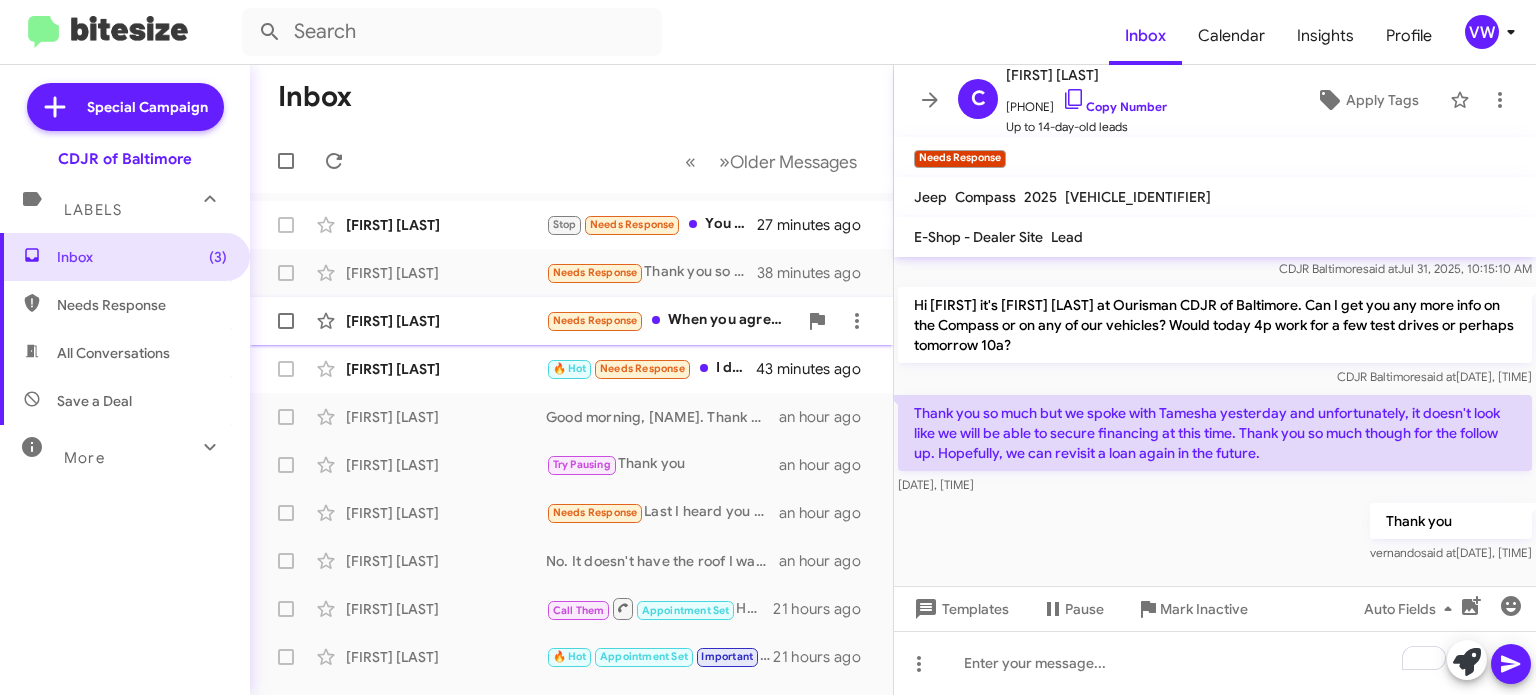 click on "[FIRST] [LAST] Needs Response When you agree to my offer we can talk [TIME]" 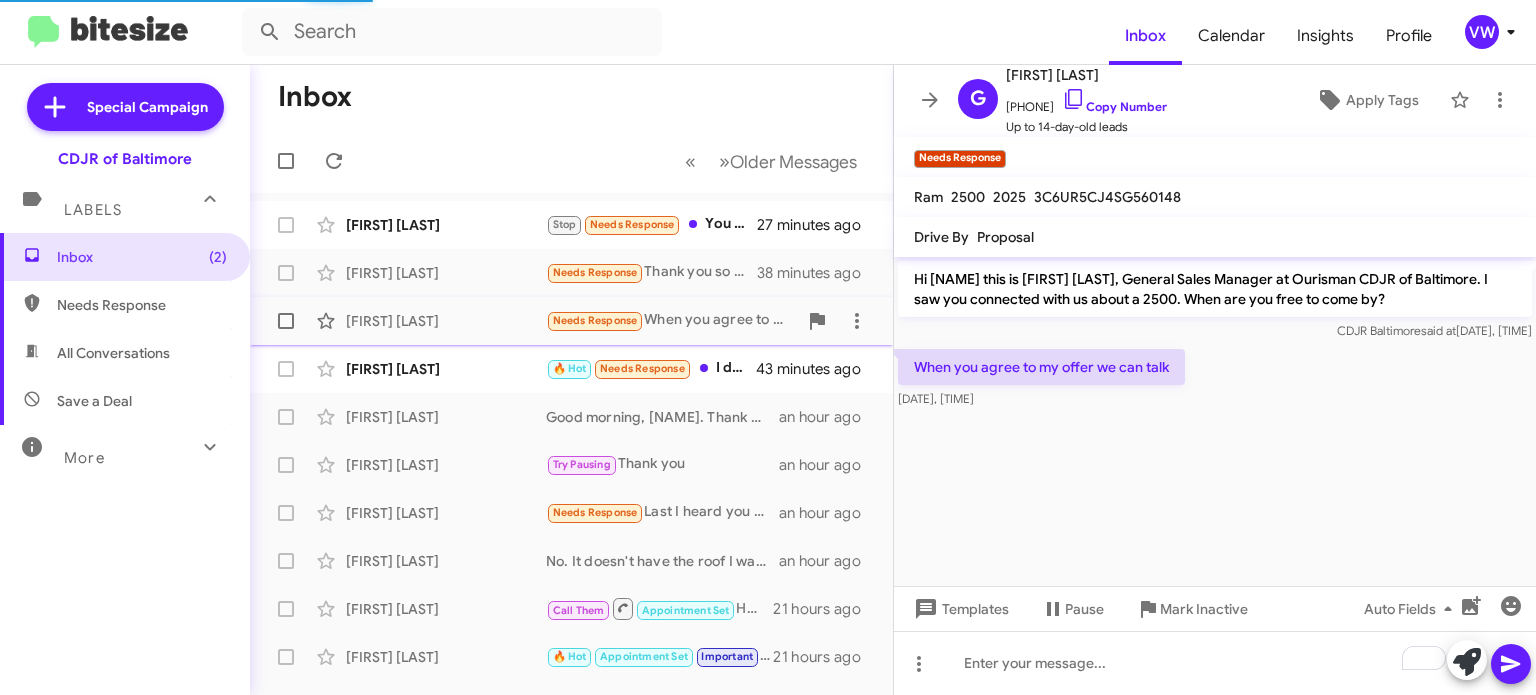 scroll, scrollTop: 0, scrollLeft: 0, axis: both 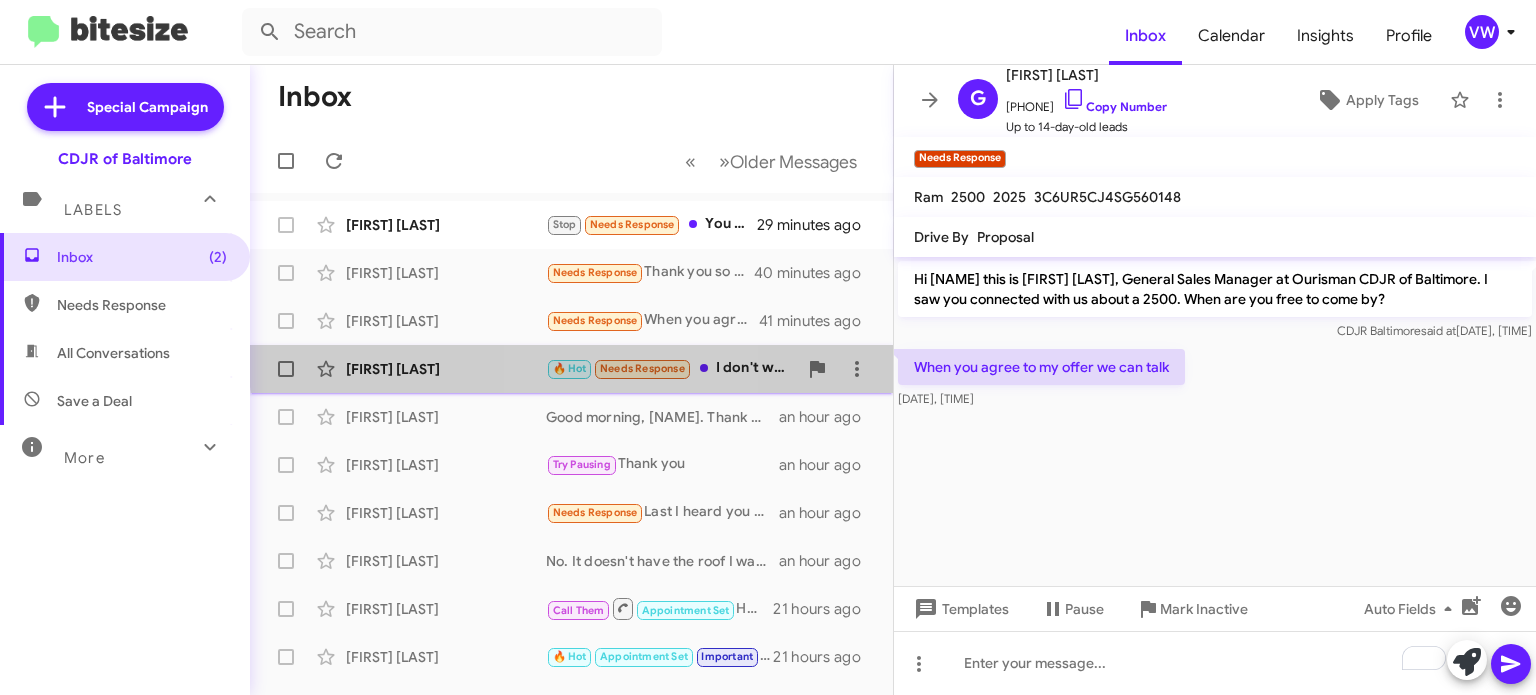 click on "Needs Response" 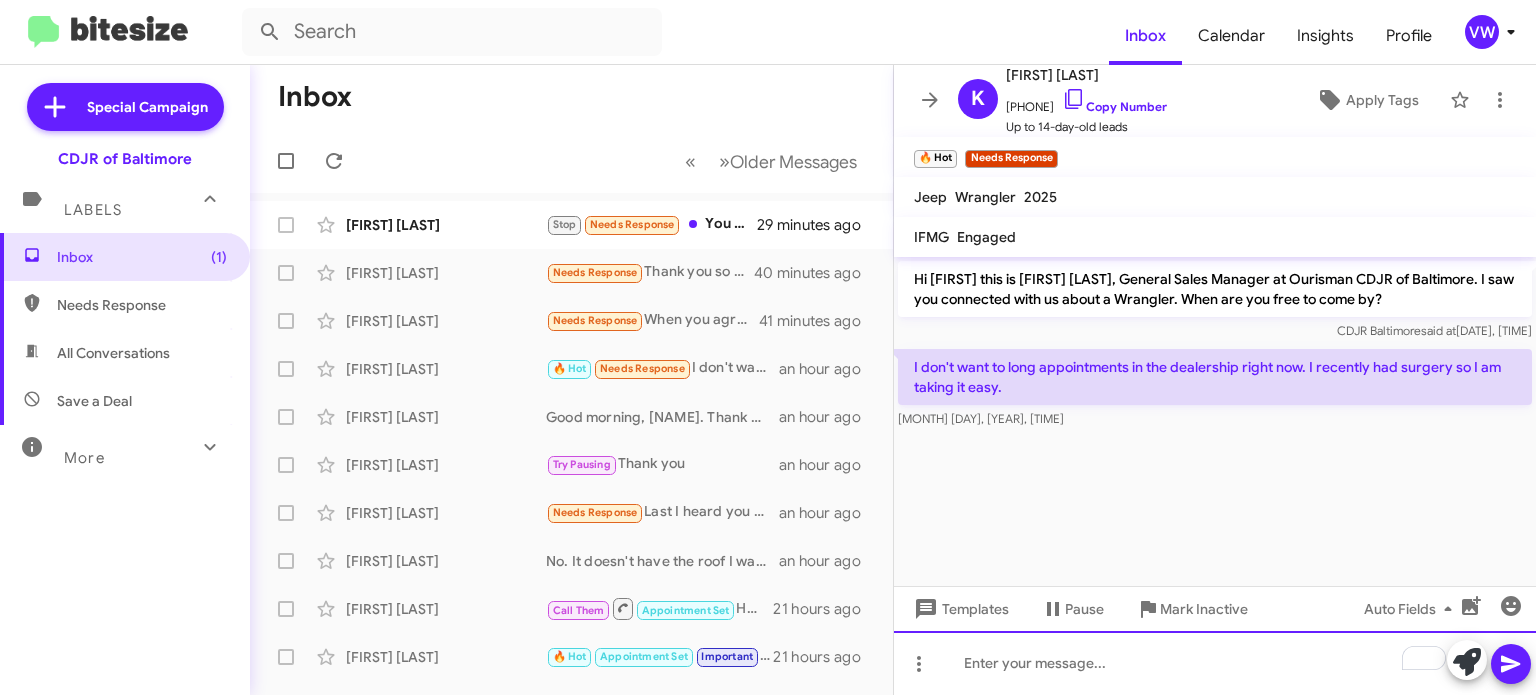 drag, startPoint x: 1120, startPoint y: 653, endPoint x: 1109, endPoint y: 660, distance: 13.038404 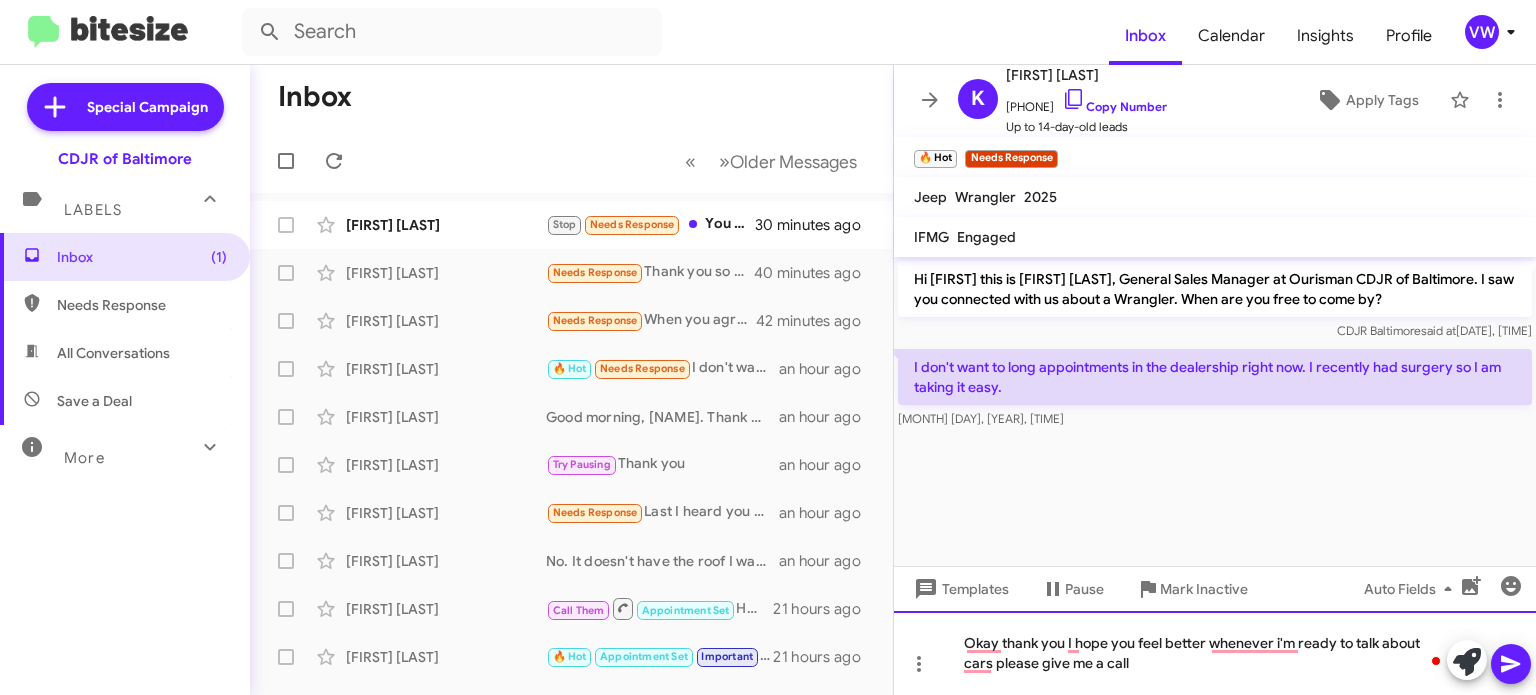 click on "Okay thank you I hope you feel better whenever i'm ready to talk about cars please give me a call" 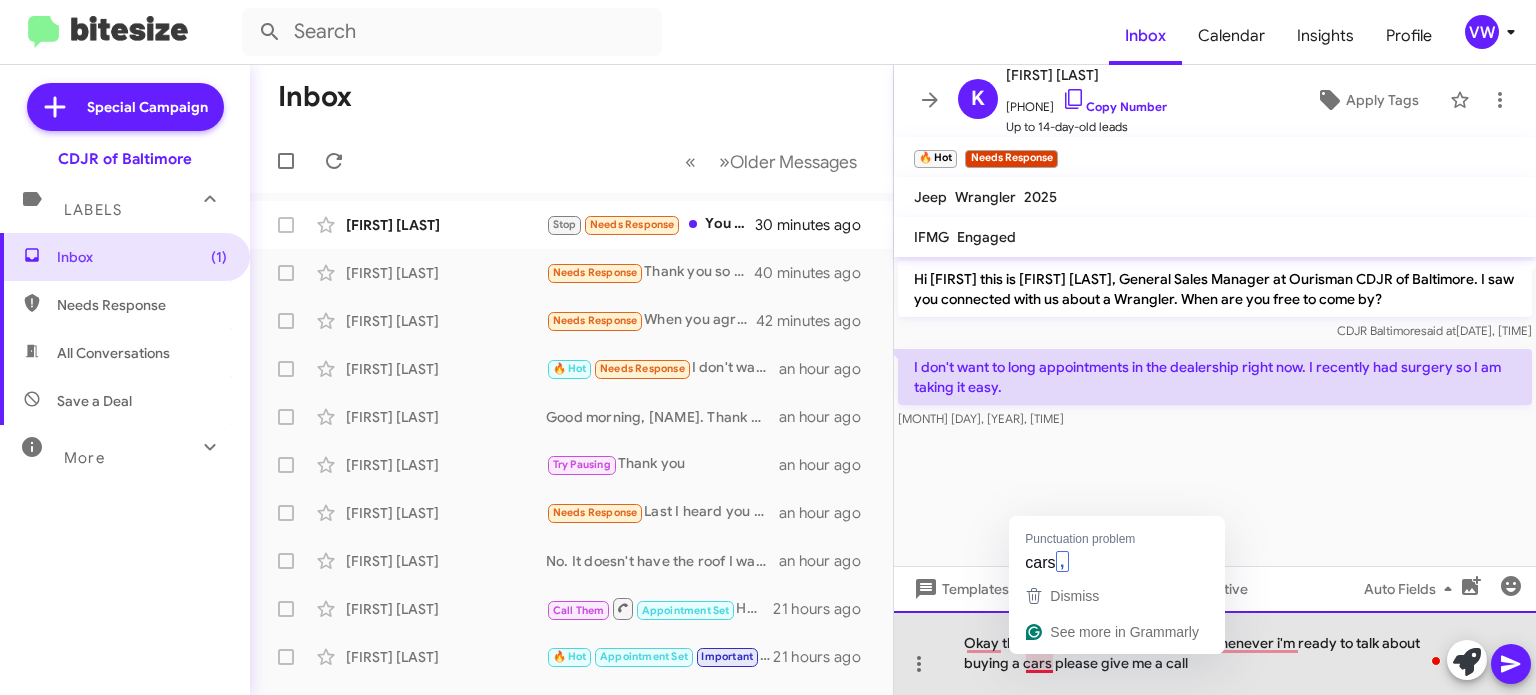click on "Okay thank you I hope you feel better whenever i'm ready to talk about buying a cars please give me a call" 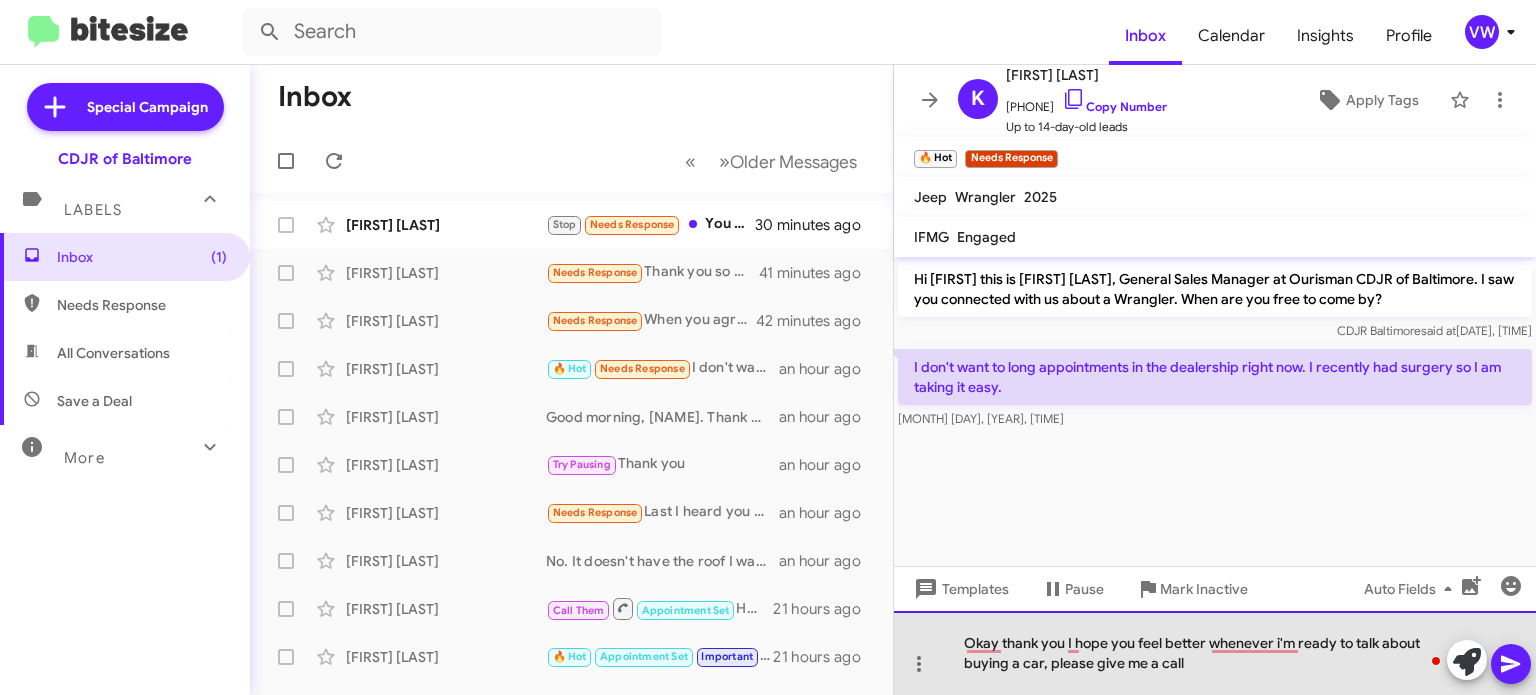 click on "Okay thank you I hope you feel better whenever i'm ready to talk about buying a car, please give me a call" 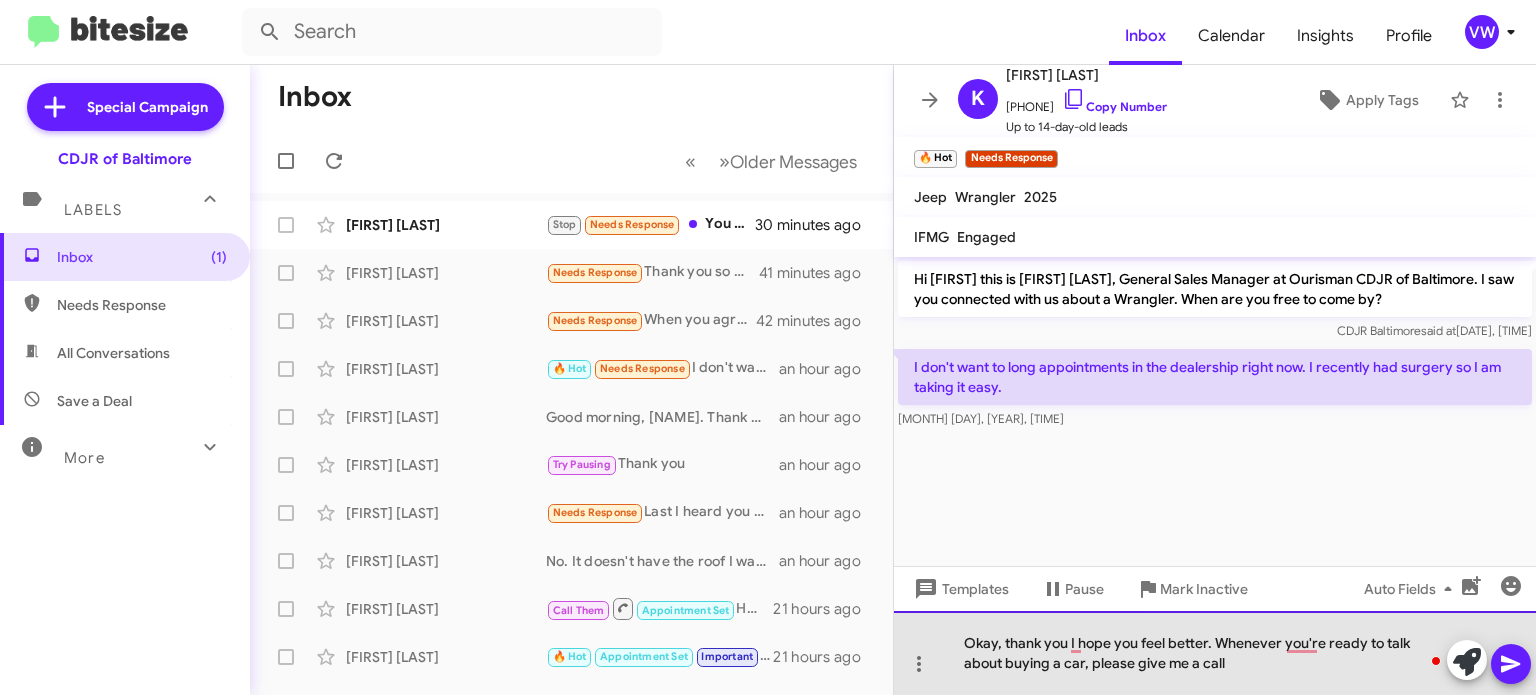 click on "Okay, thank you I hope you feel better. Whenever you're ready to talk about buying a car, please give me a call" 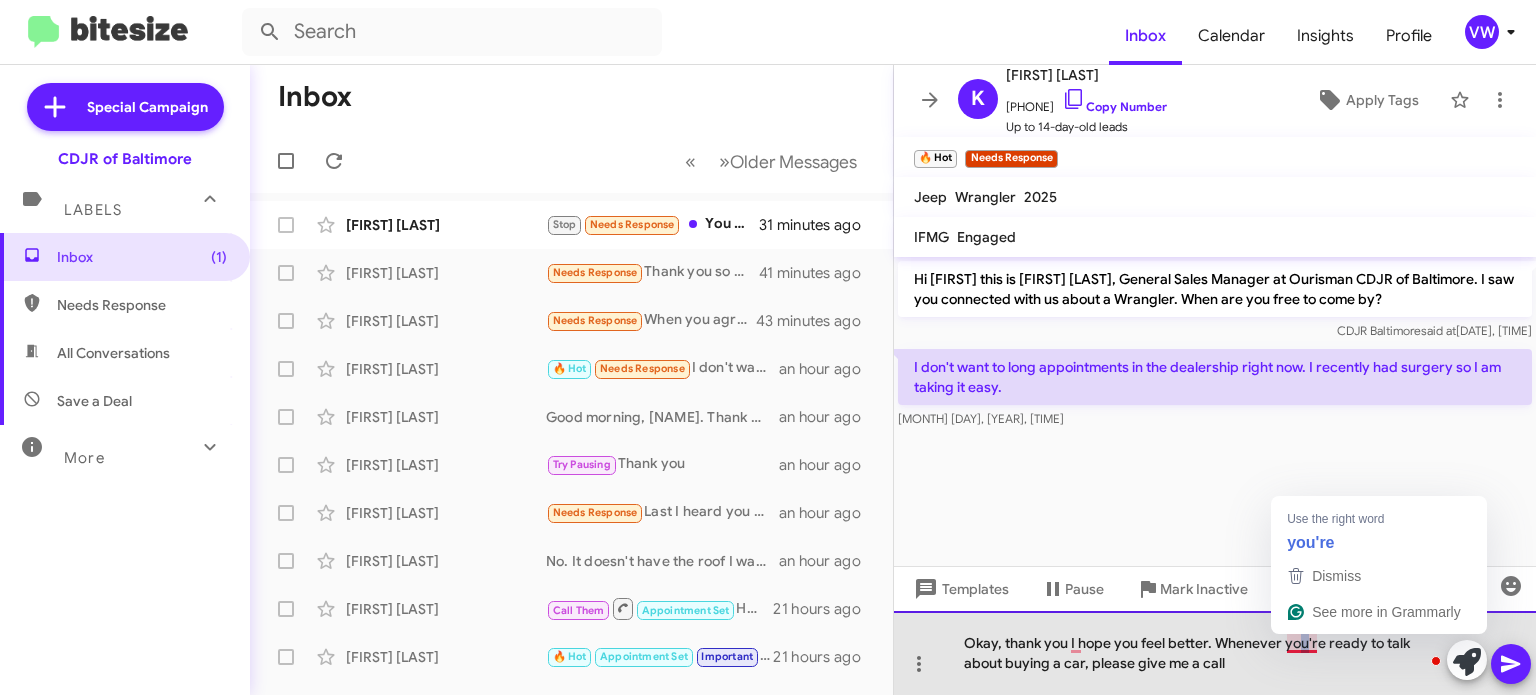 click on "Okay, thank you I hope you feel better. Whenever you're ready to talk about buying a car, please give me a call" 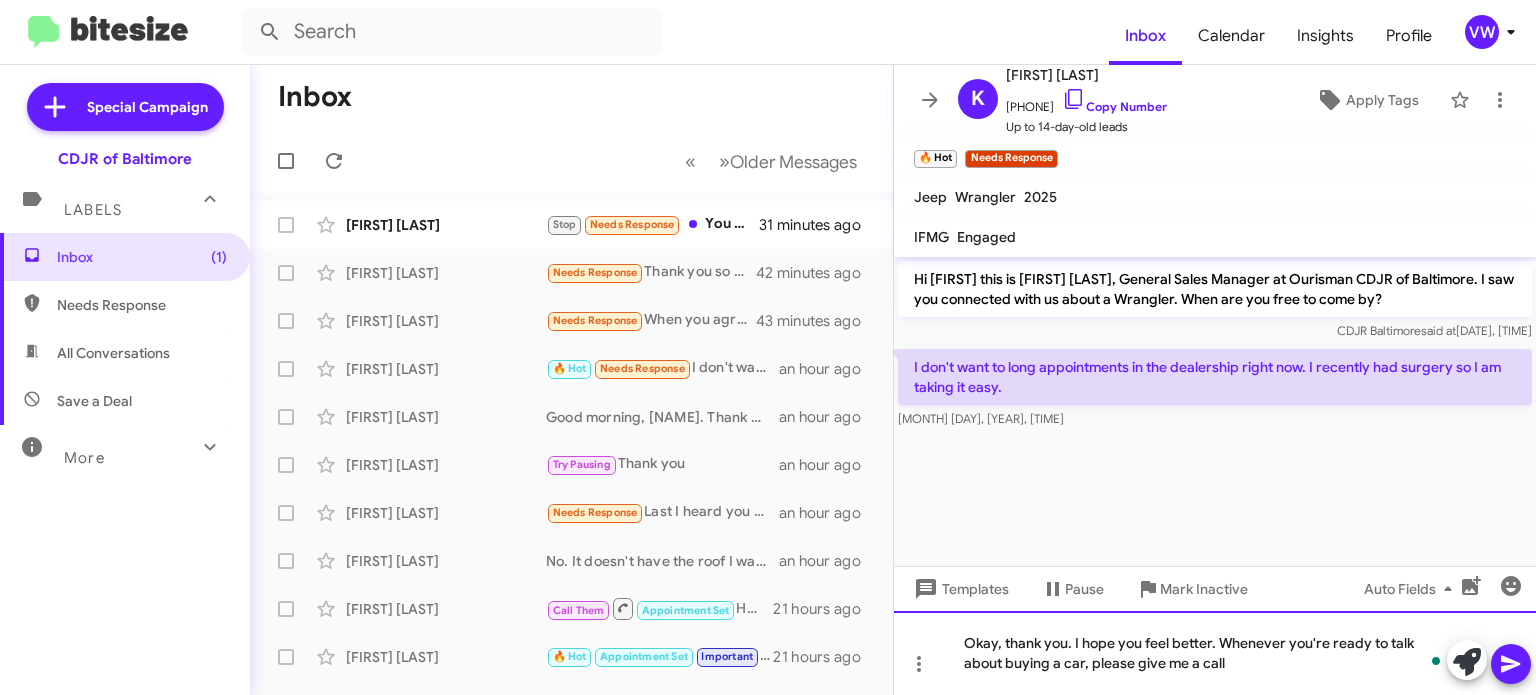 click on "Okay, thank you. I hope you feel better. Whenever you're ready to talk about buying a car, please give me a call" 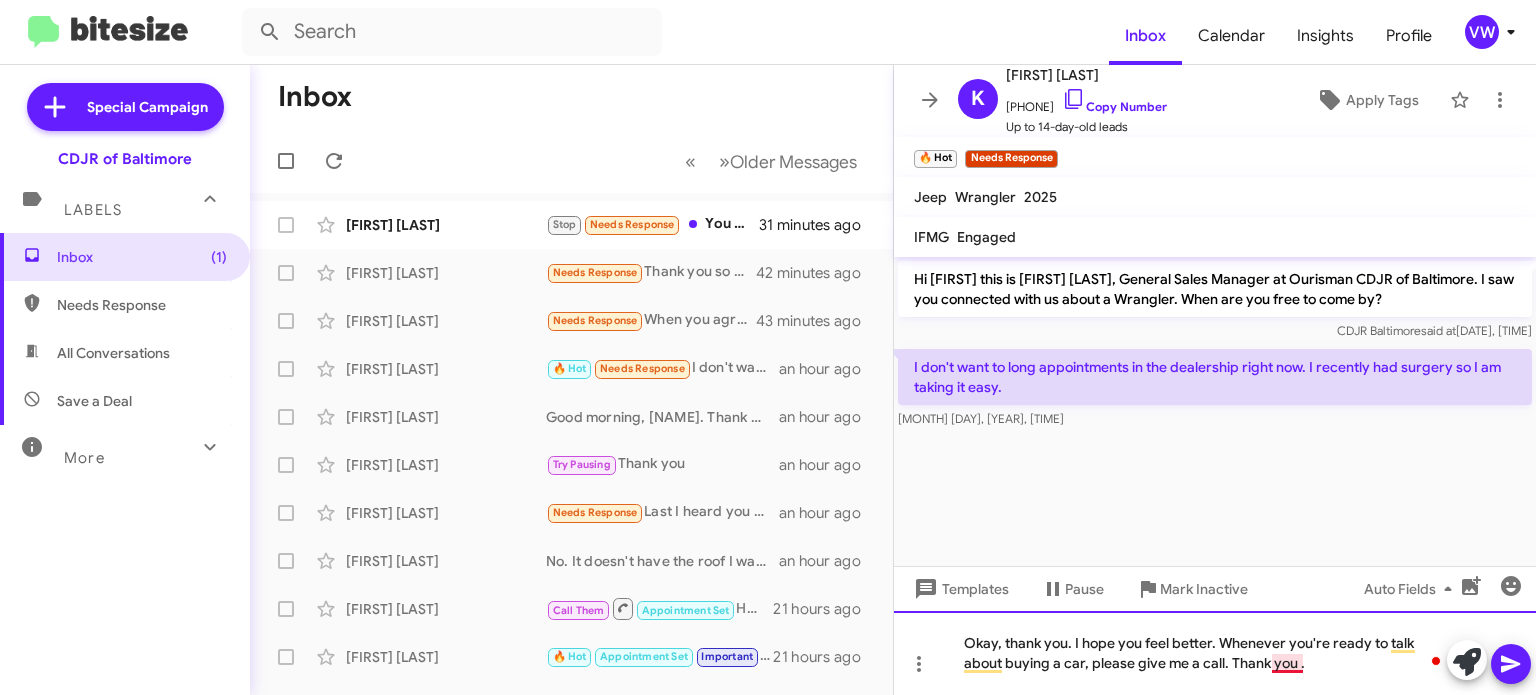 click on "Okay, thank you. I hope you feel better. Whenever you're ready to talk about buying a car, please give me a call. Thank you ." 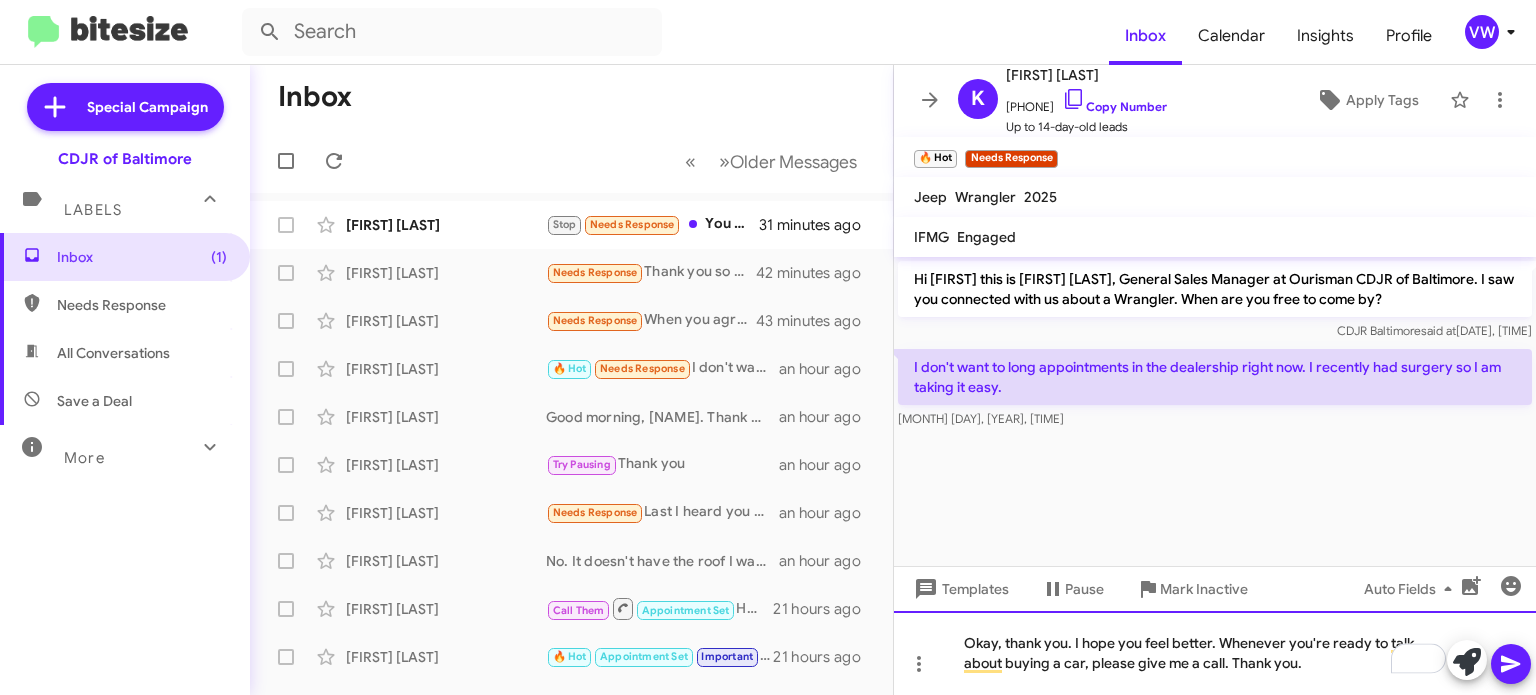 click on "Okay, thank you. I hope you feel better. Whenever you're ready to talk about buying a car, please give me a call. Thank you." 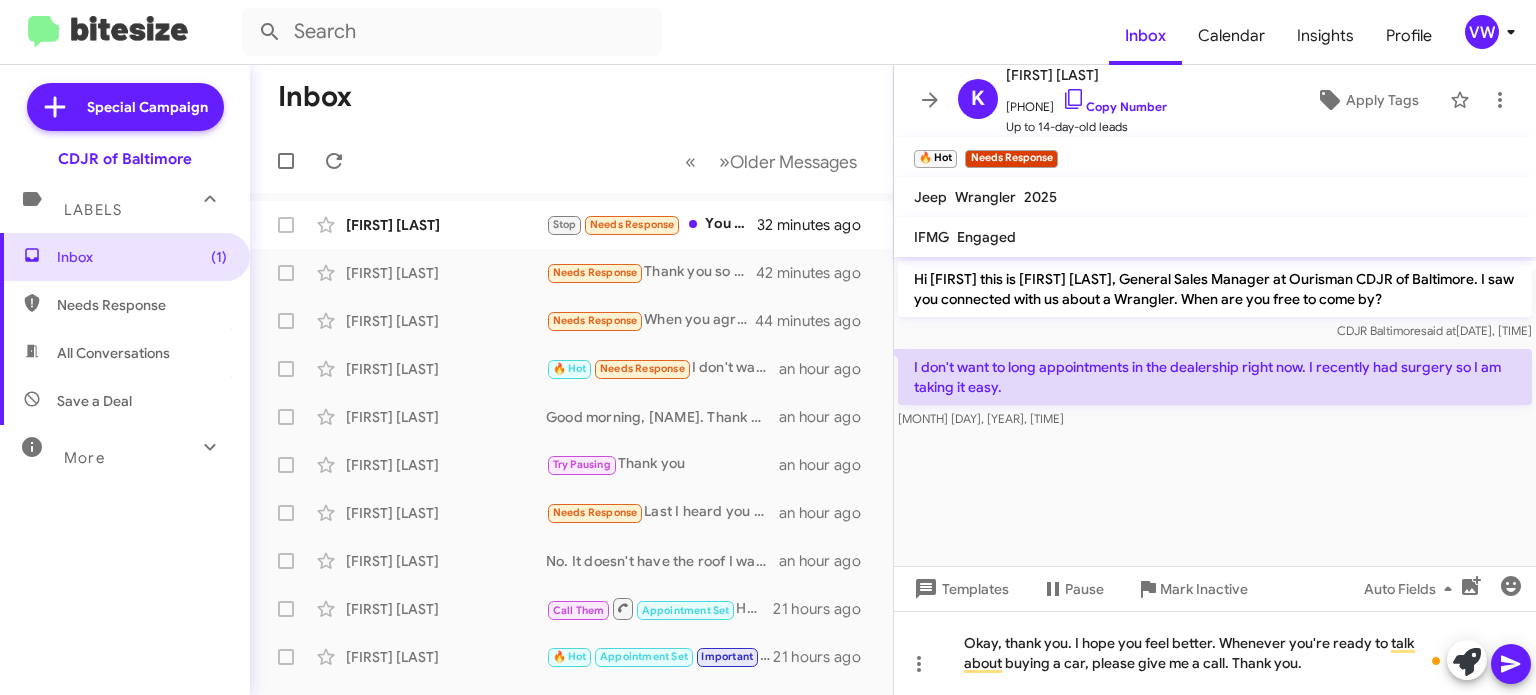 click 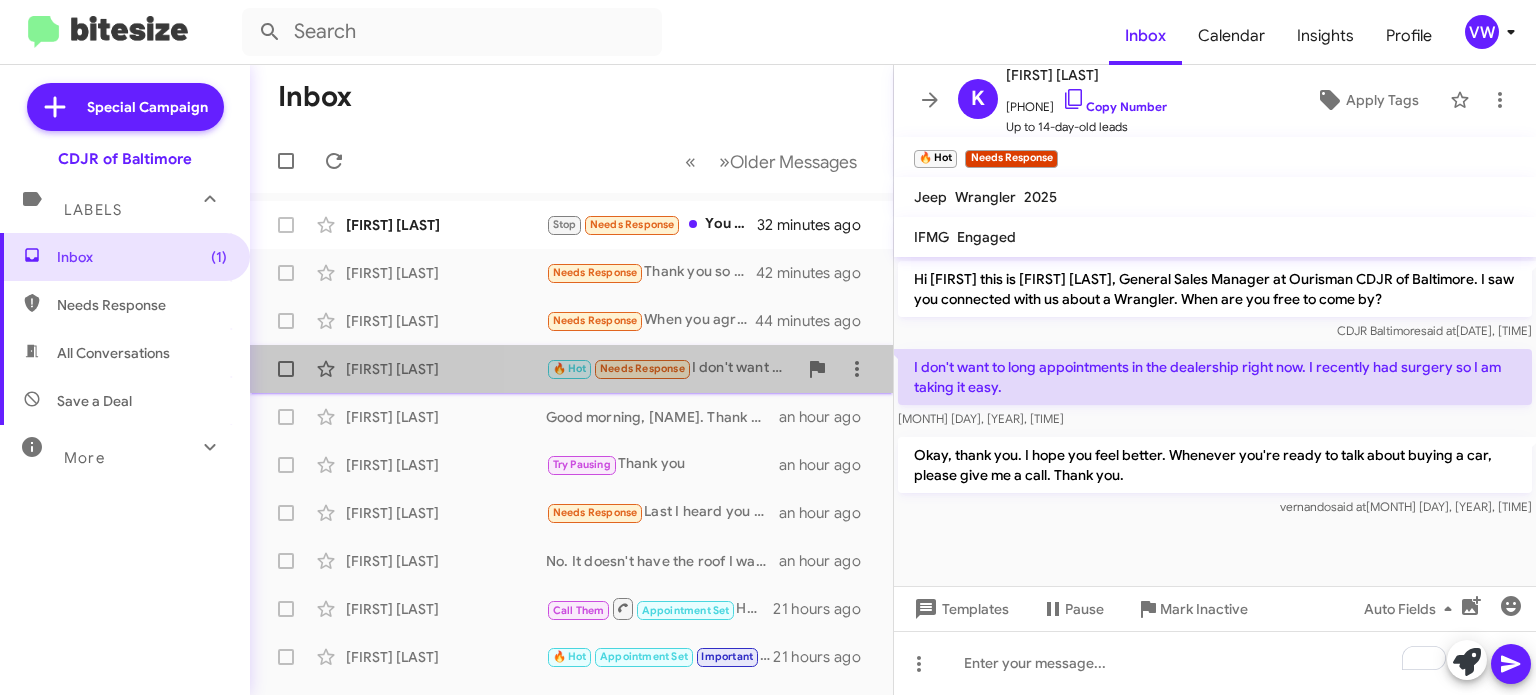 click on "Needs Response" 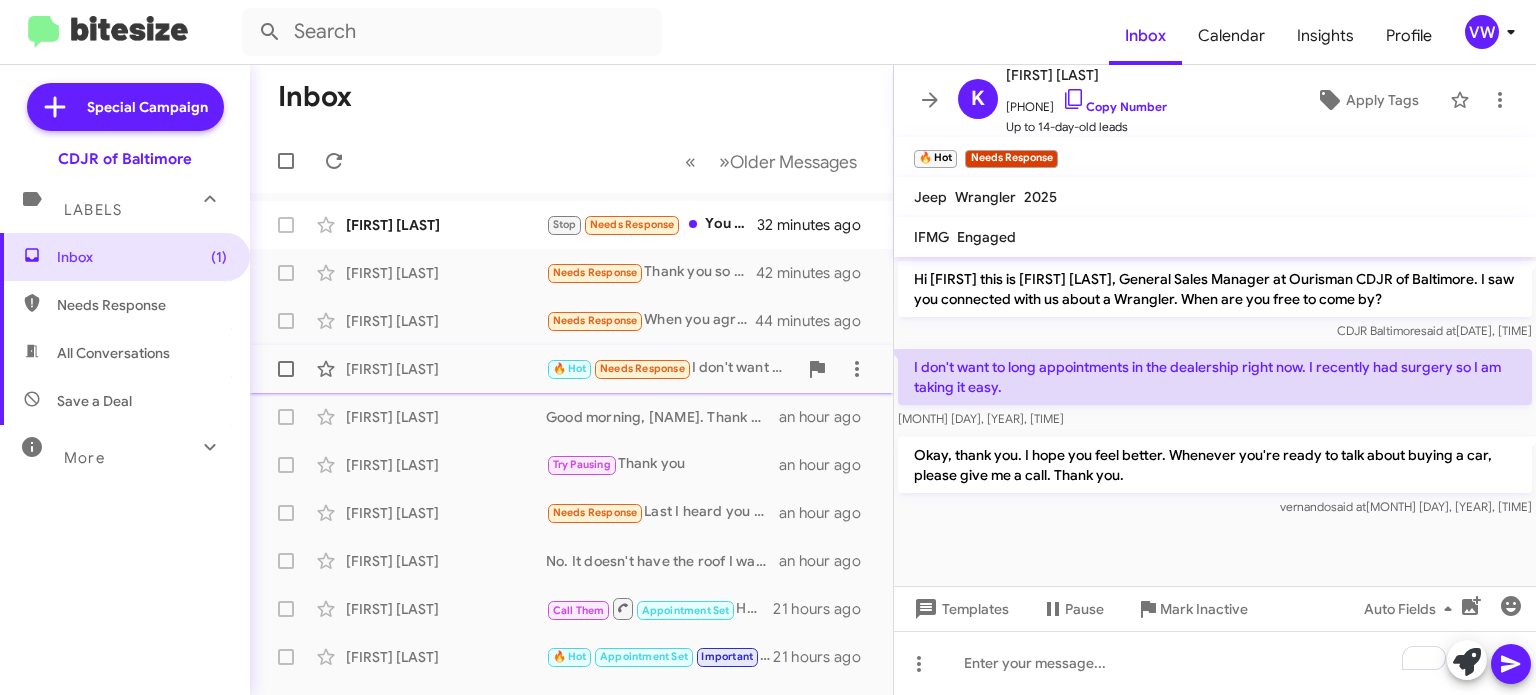 click on "[FIRST] [LAST] 🔥 Hot Needs Response I don't want to long appointments in the dealership right now. I recently had surgery so I am taking it easy. an hour ago" 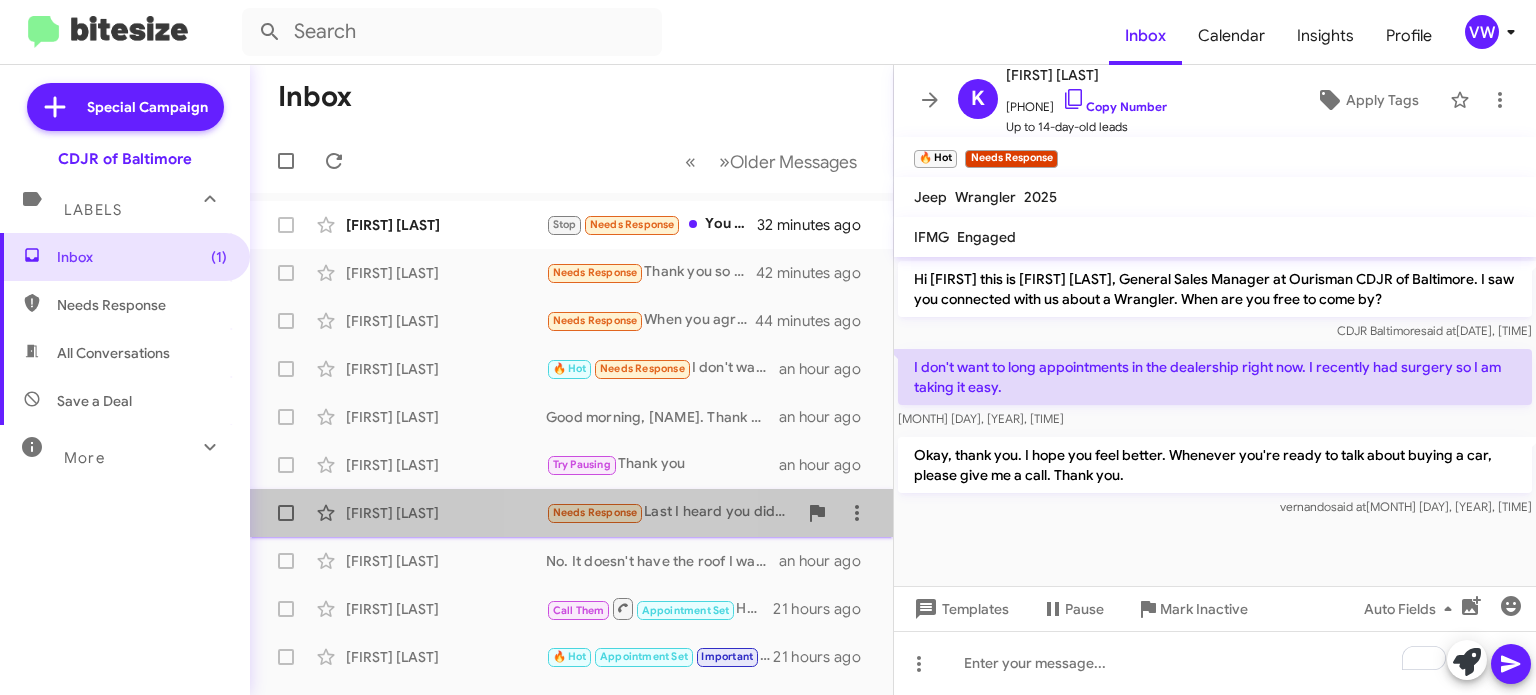 click on "Needs Response" 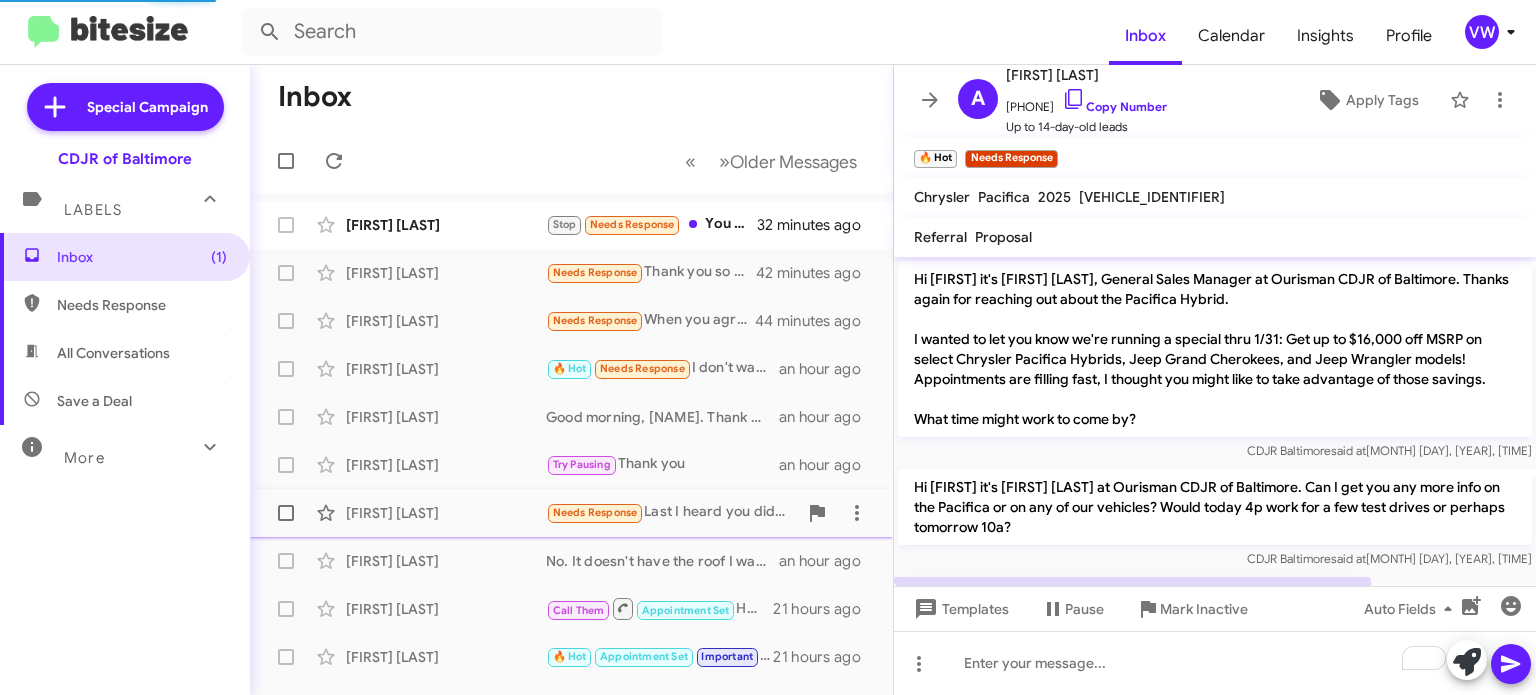 scroll, scrollTop: 69, scrollLeft: 0, axis: vertical 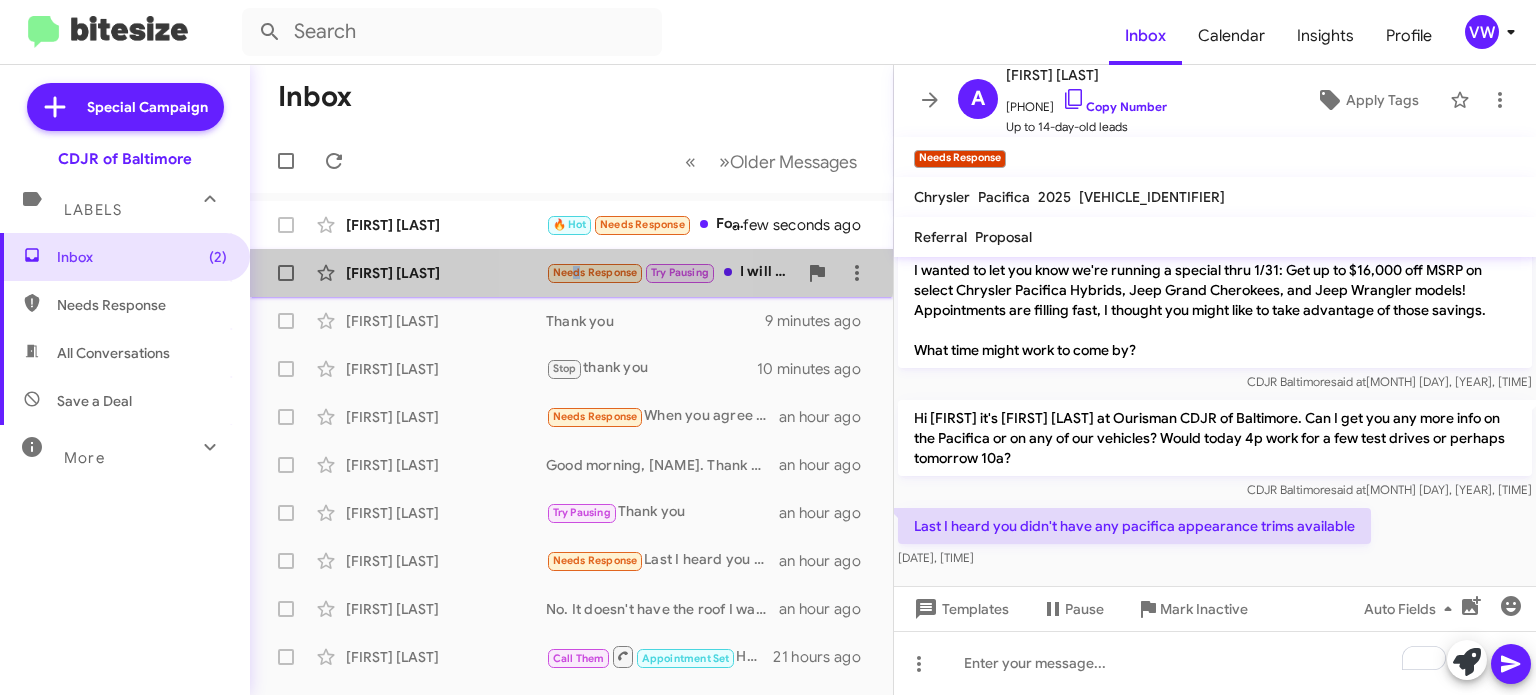 click on "Needs Response" 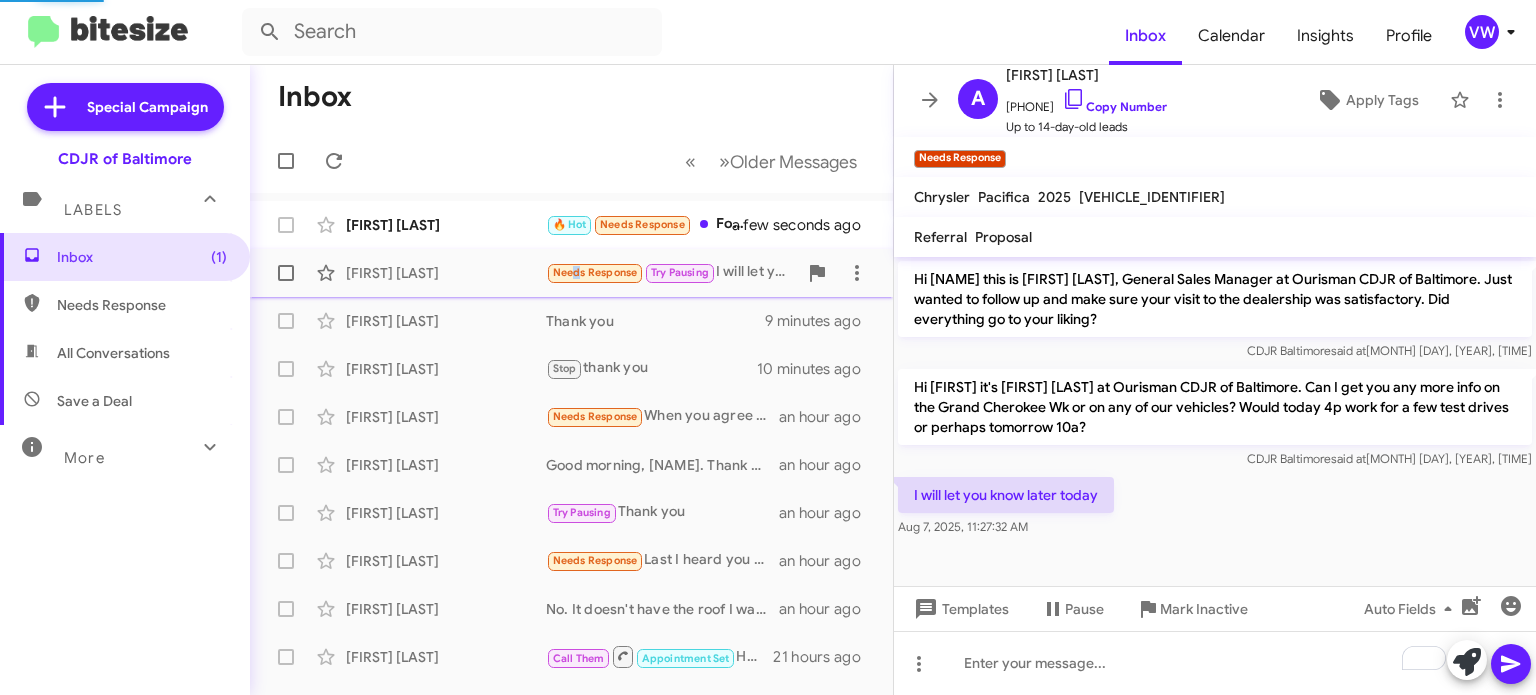 scroll, scrollTop: 0, scrollLeft: 0, axis: both 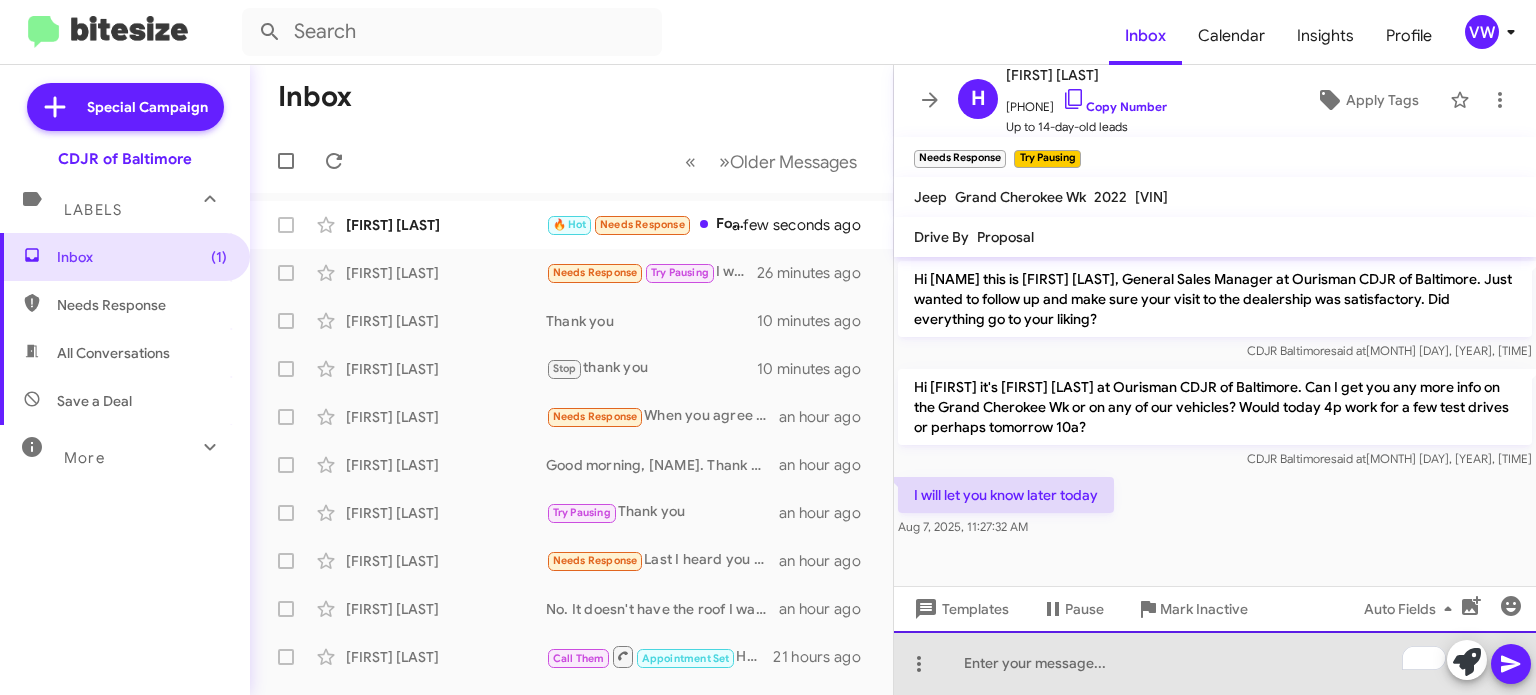 drag, startPoint x: 1050, startPoint y: 663, endPoint x: 1118, endPoint y: 688, distance: 72.44998 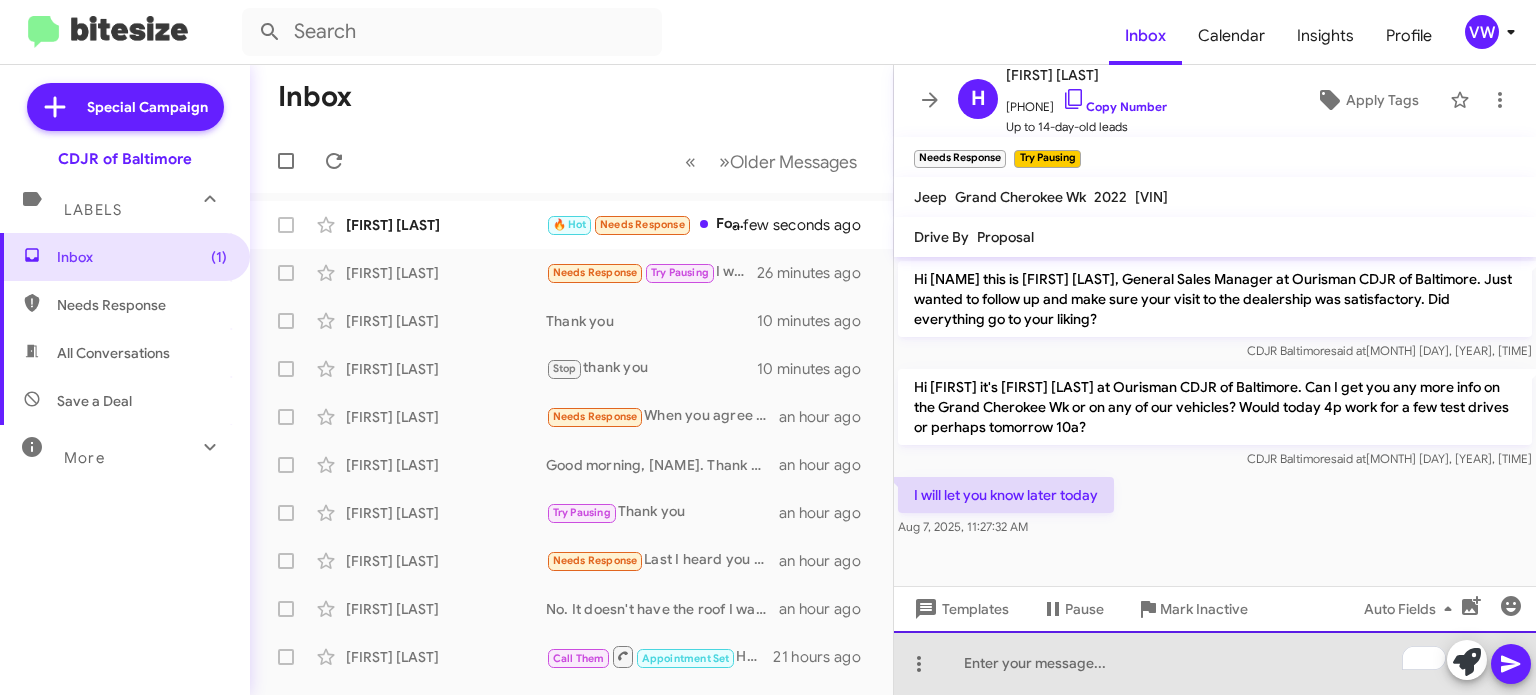 drag, startPoint x: 1031, startPoint y: 657, endPoint x: 1440, endPoint y: 504, distance: 436.68066 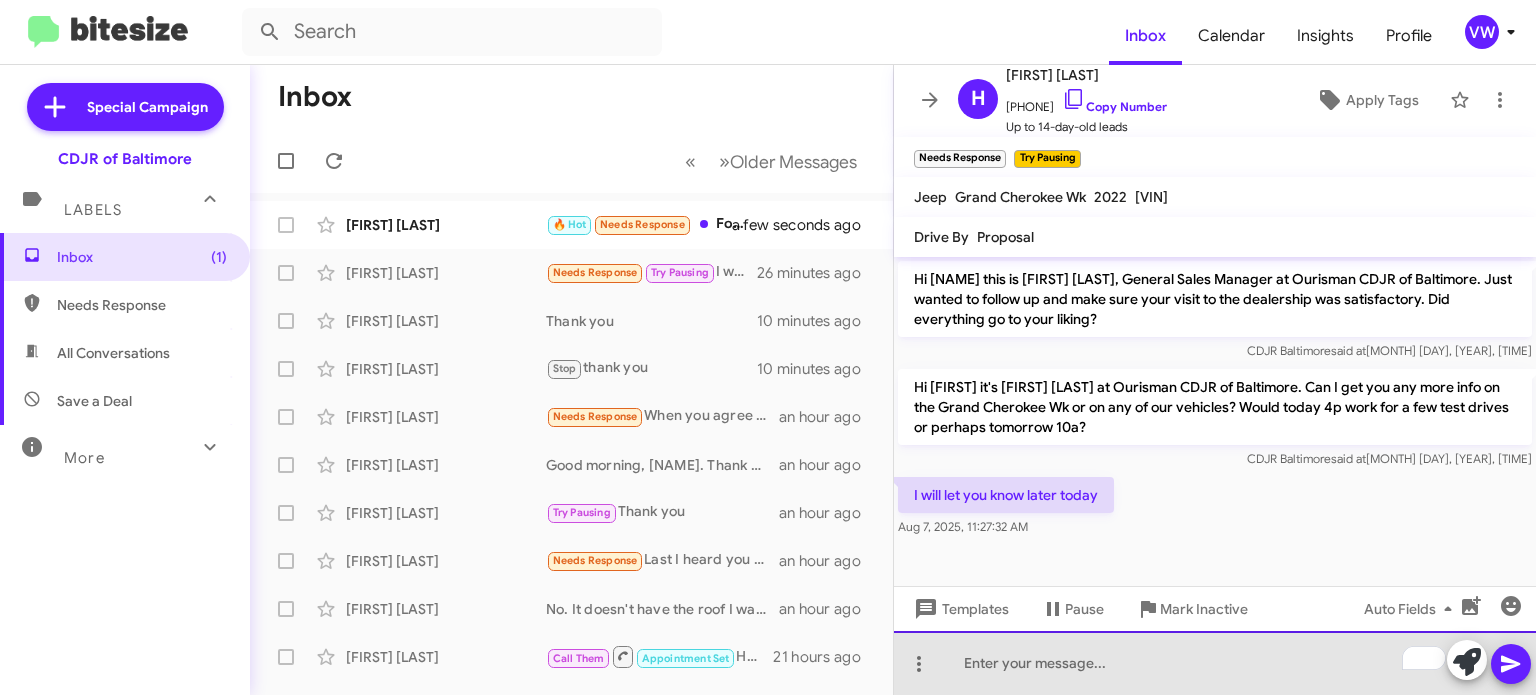 click on "Hi [FIRST] this is [FIRST] [LAST], General Sales Manager at Ourisman CDJR of Baltimore. Just wanted to follow up and make sure your visit to the dealership was satisfactory. Did everything go to your liking? CDJR Baltimore said at [DATE], [TIME] Hi [FIRST] it's [FIRST] [LAST] at Ourisman CDJR of Baltimore. Can I get you any more info on the Grand Cherokee Wk or on any of our vehicles? Would today 4p work for a few test drives or perhaps tomorrow 10a? CDJR Baltimore said at [DATE], [TIME] I will let you know later today [DATE], [TIME] Templates Pause Mark Inactive Auto Fields
Drop image here to insert" 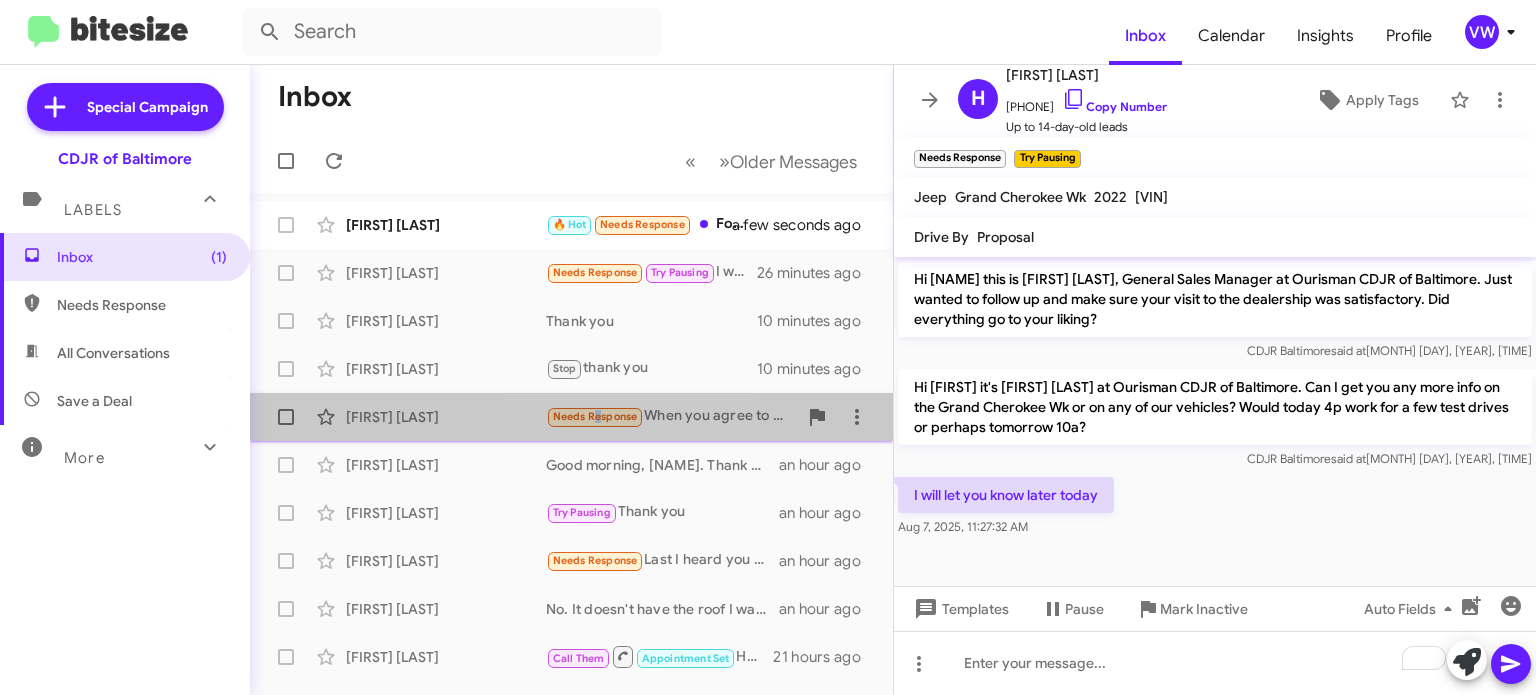 click on "Needs Response" 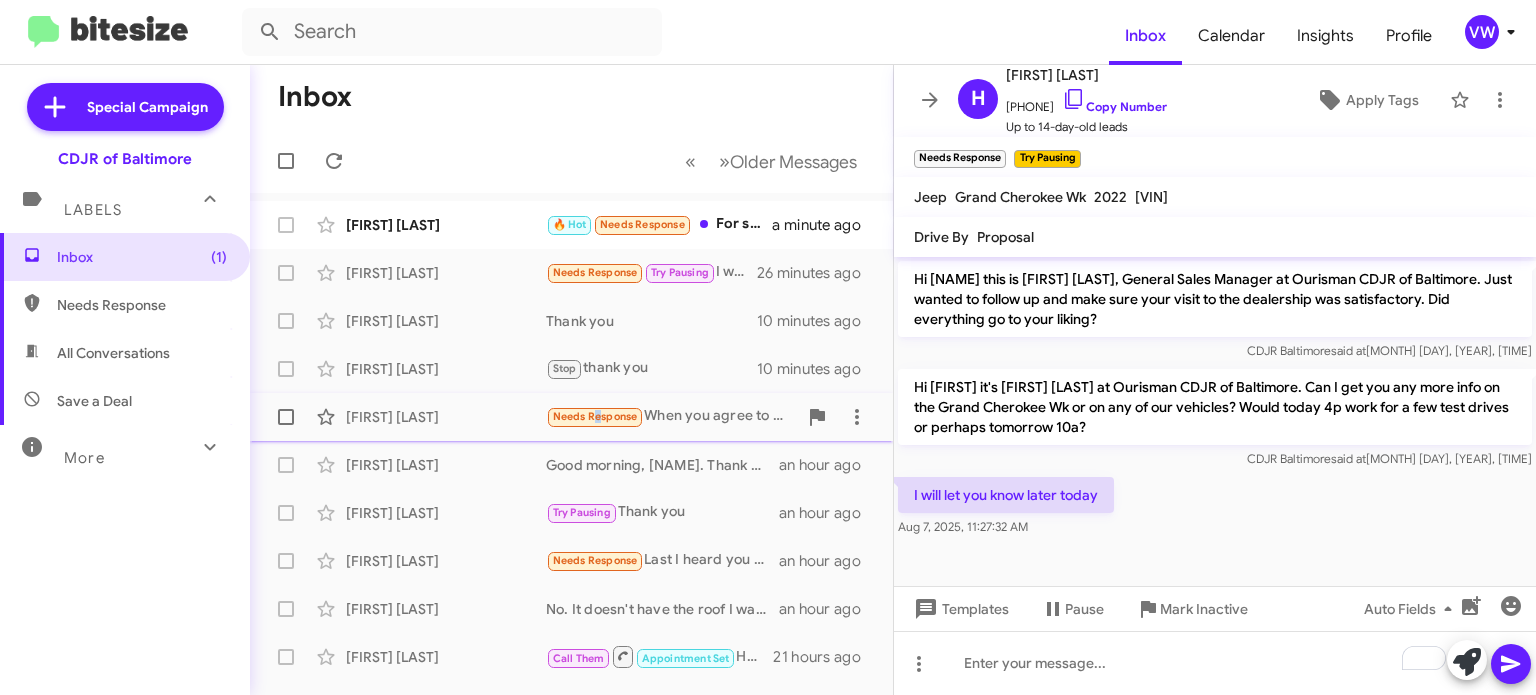 click on "Needs Response" 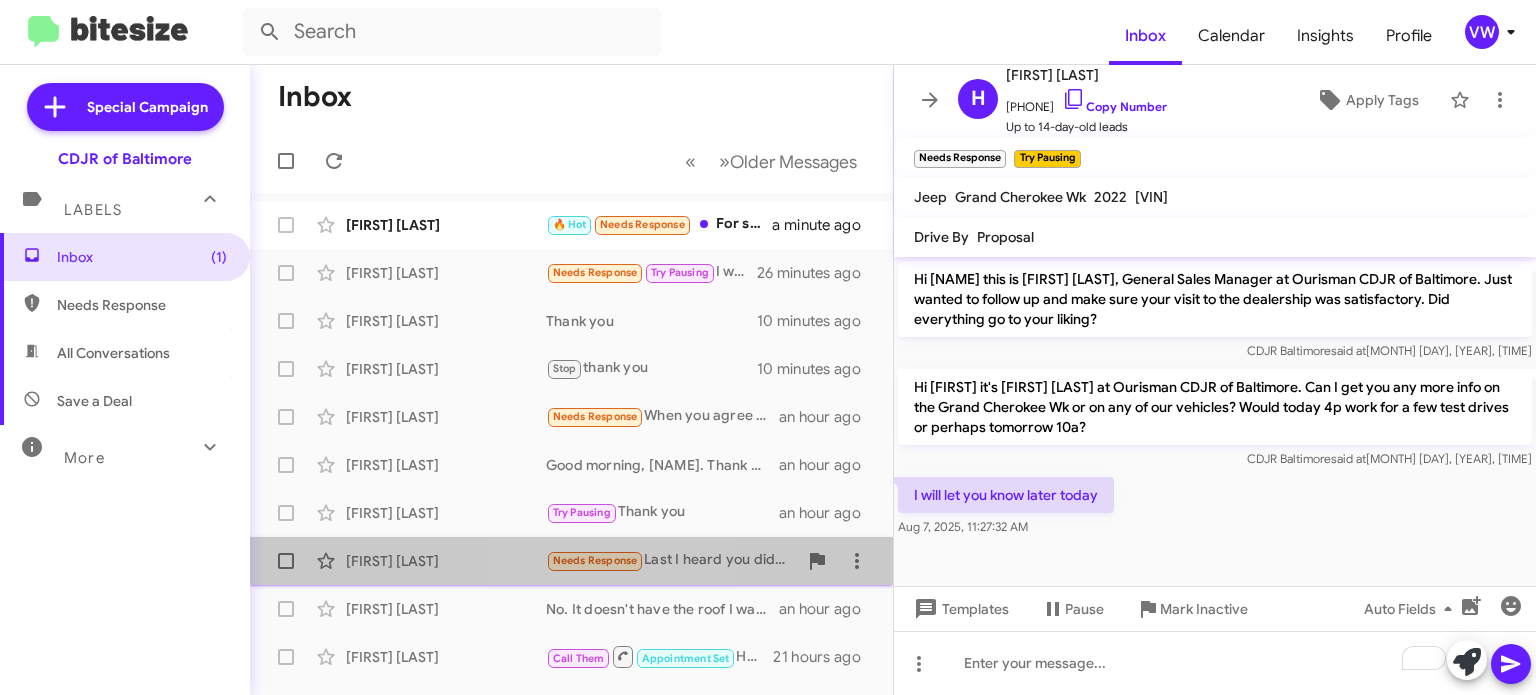 click on "Needs Response" 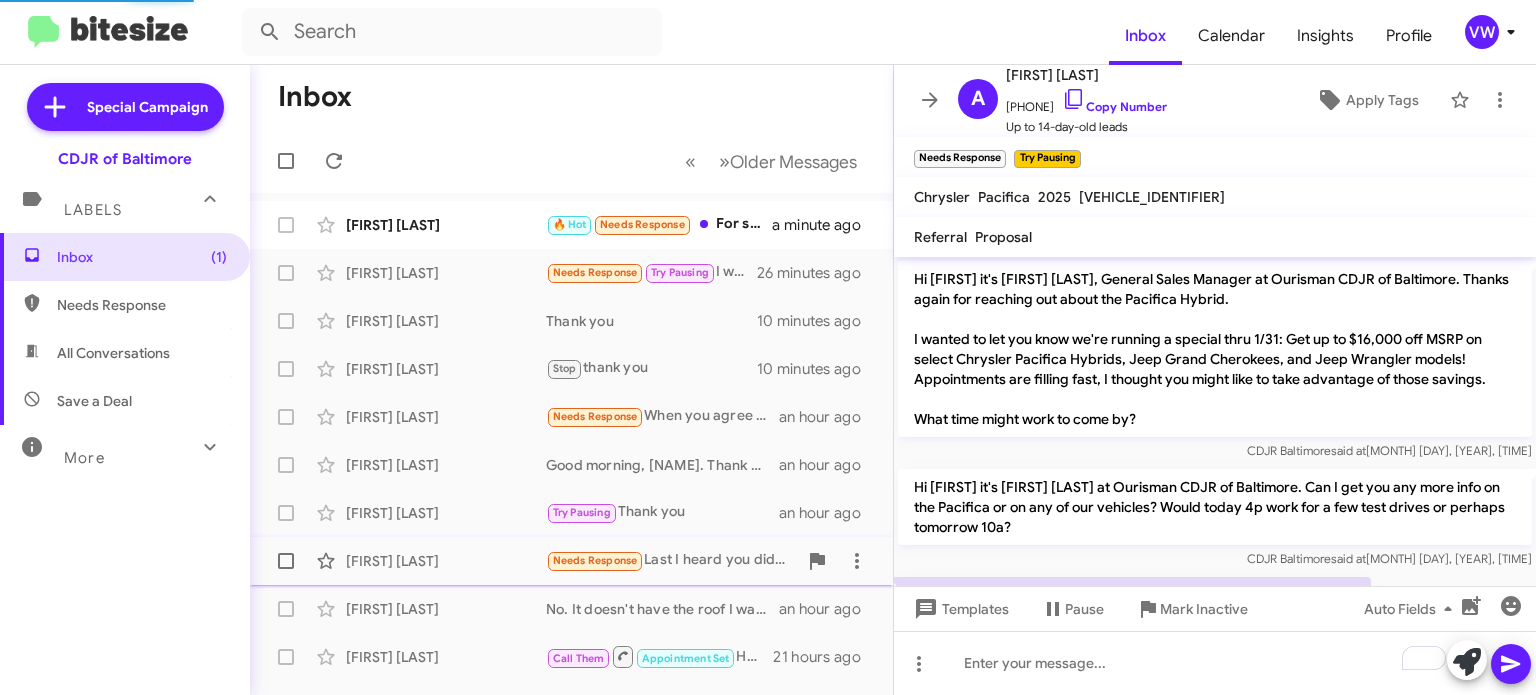 scroll, scrollTop: 69, scrollLeft: 0, axis: vertical 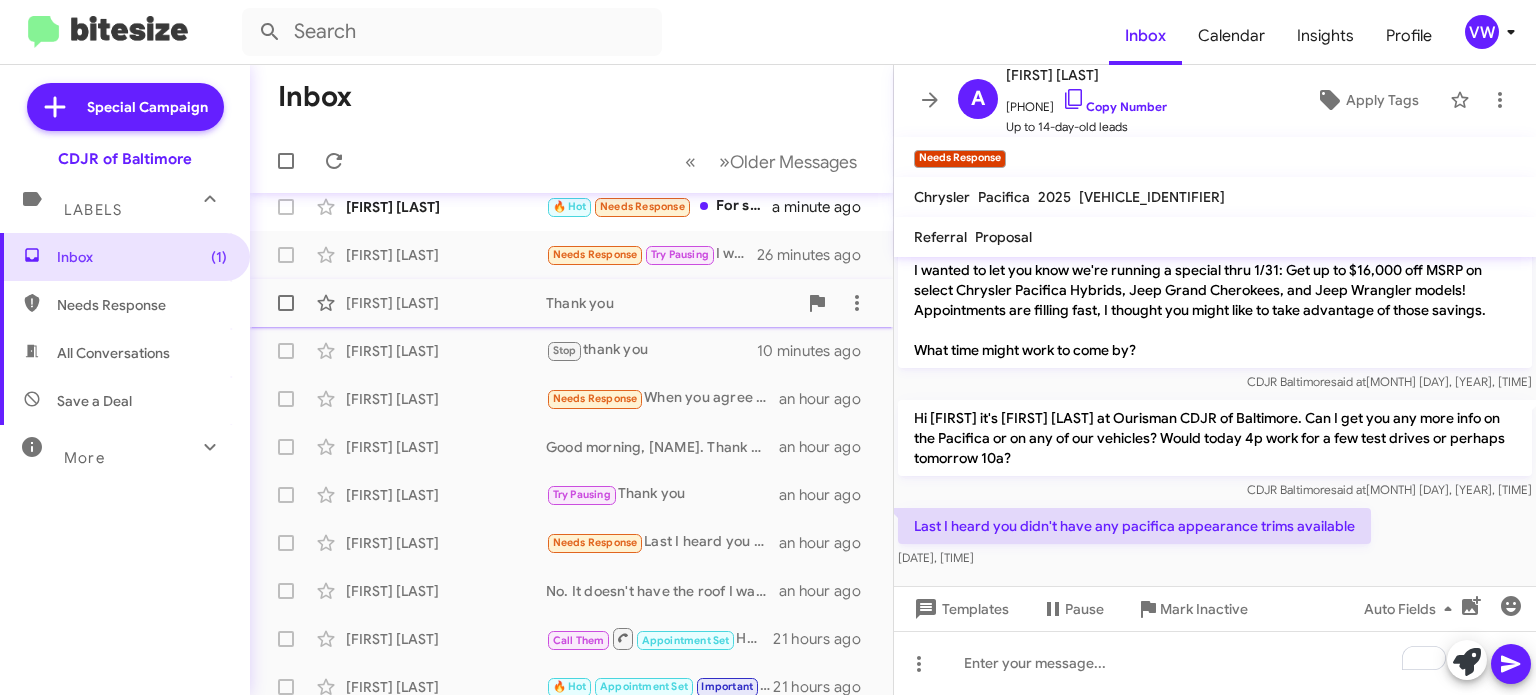 click on "Thank you" 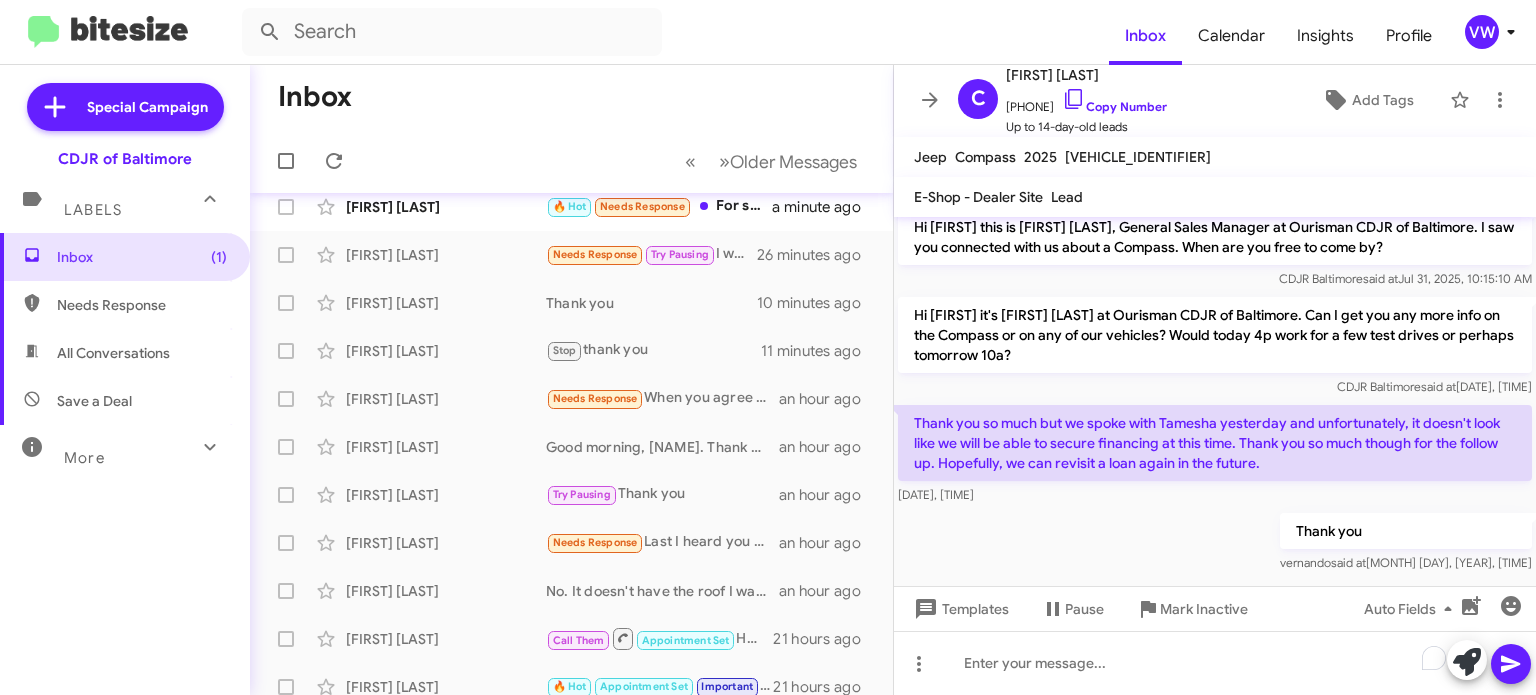 scroll, scrollTop: 0, scrollLeft: 0, axis: both 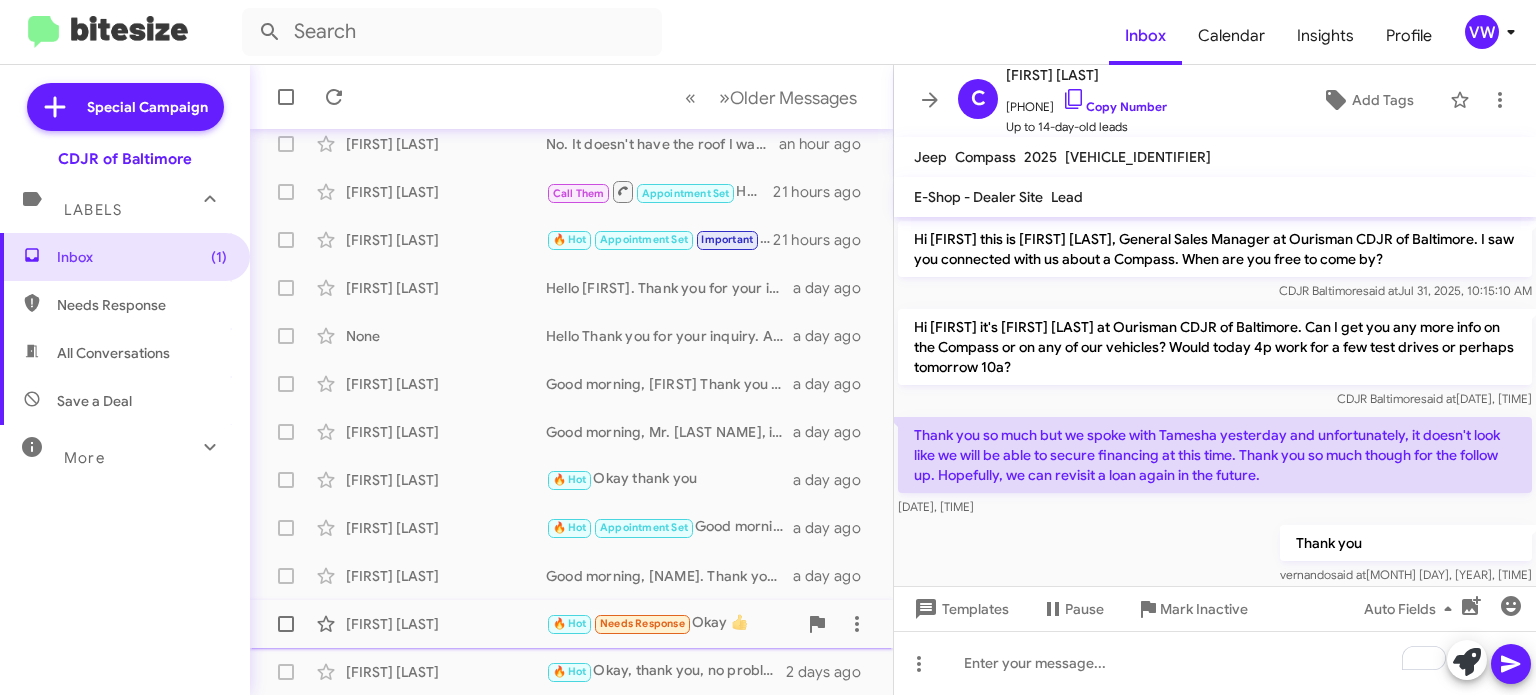 click on "[FIRST] [LAST]" 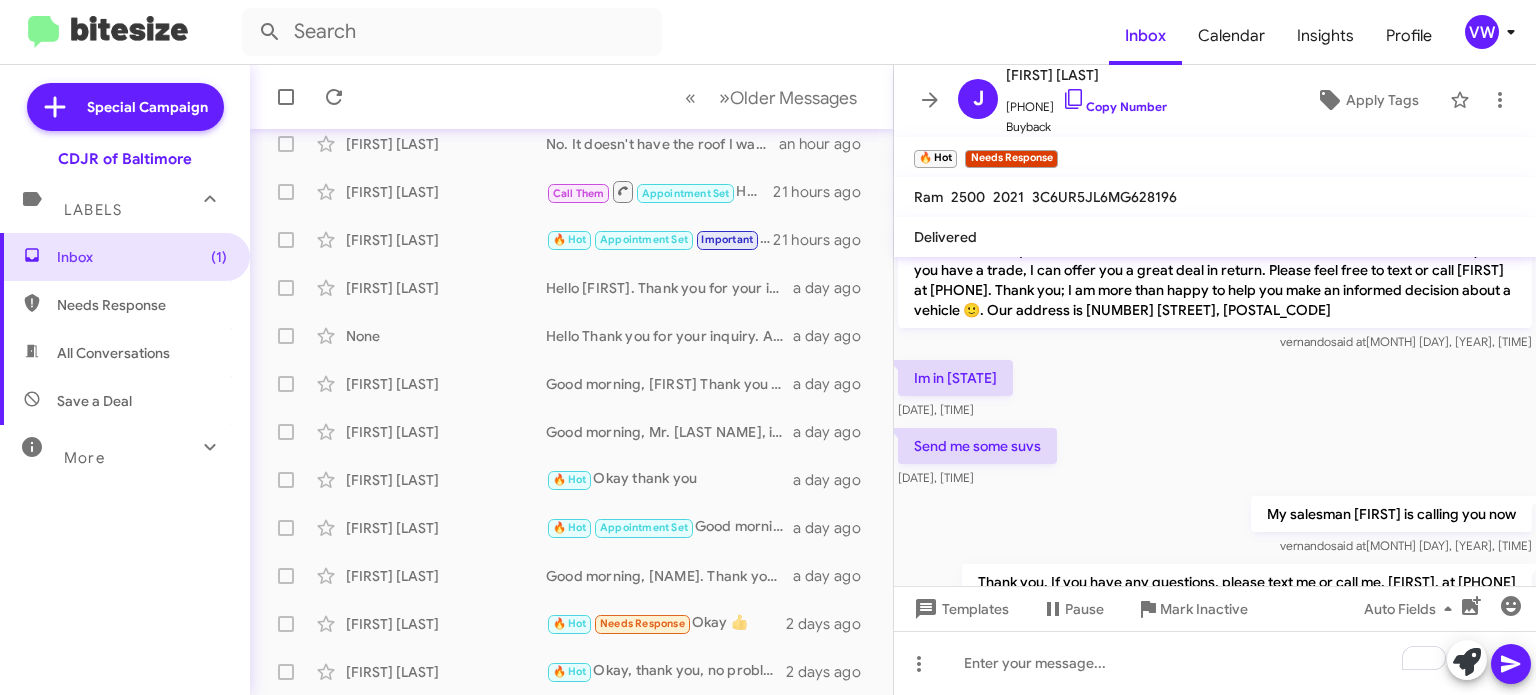 scroll, scrollTop: 182, scrollLeft: 0, axis: vertical 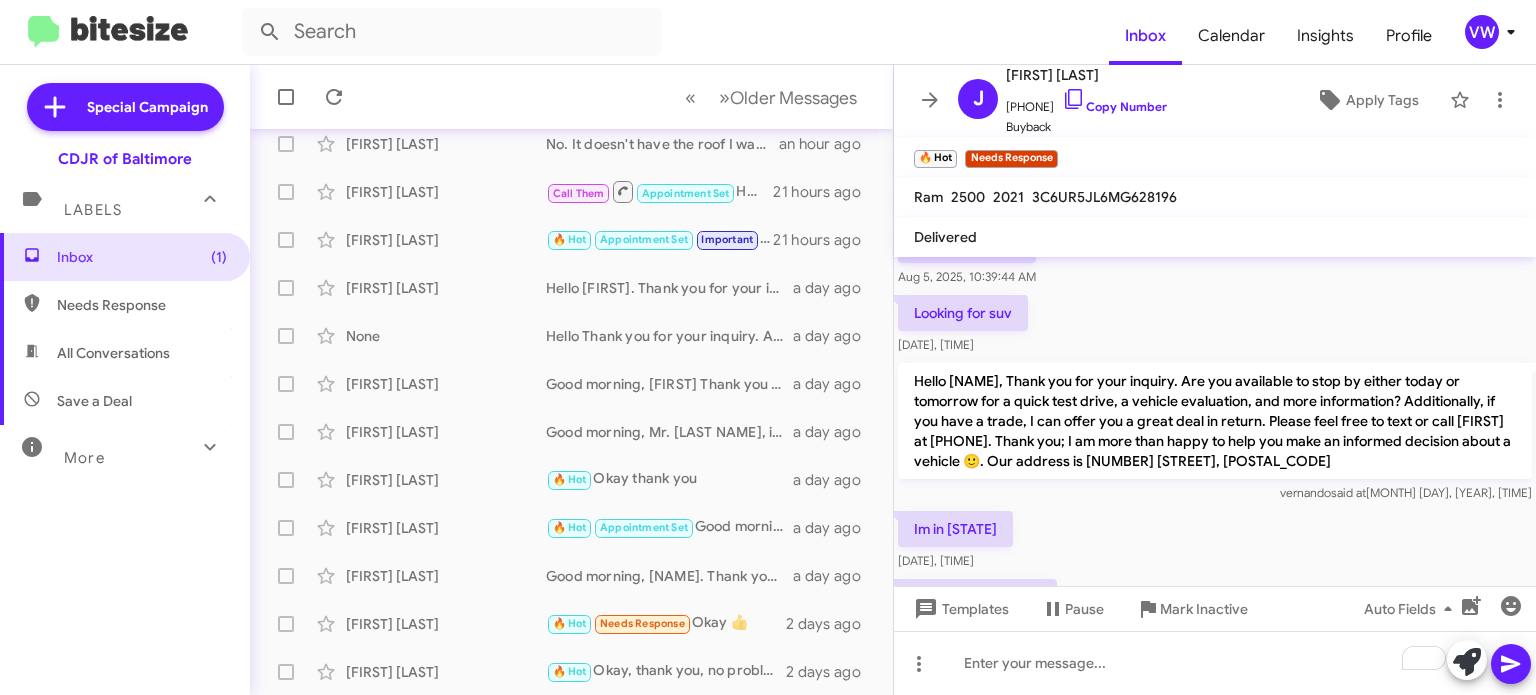 drag, startPoint x: 917, startPoint y: 381, endPoint x: 1522, endPoint y: 458, distance: 609.8803 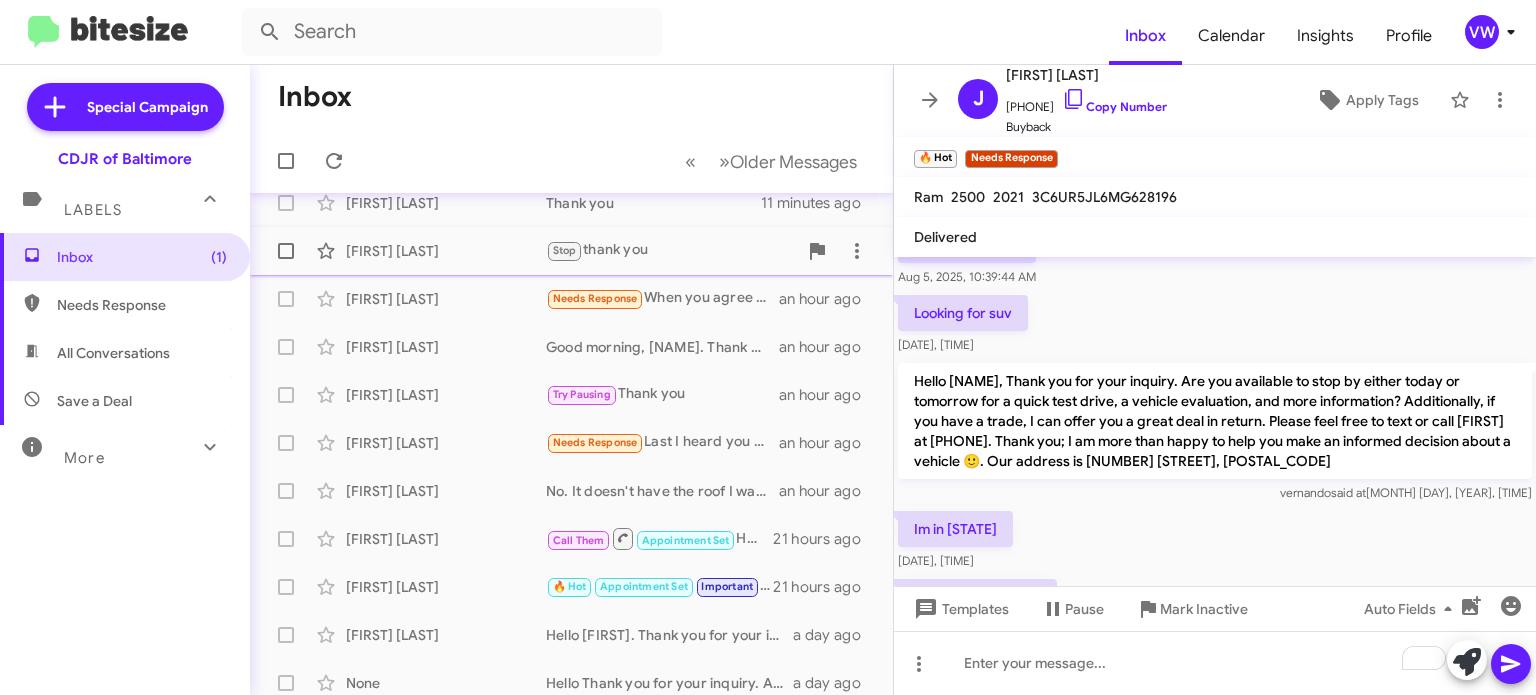 scroll, scrollTop: 74, scrollLeft: 0, axis: vertical 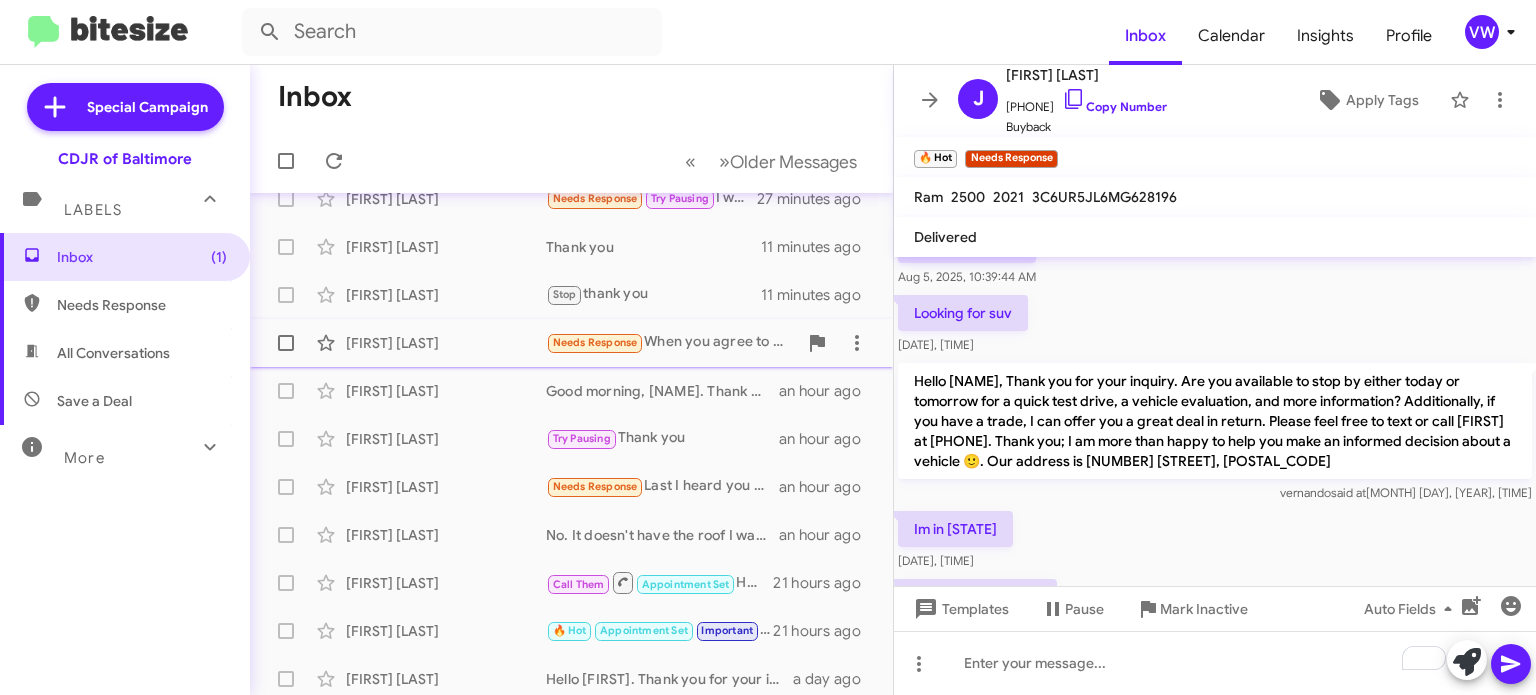 click on "Needs Response" 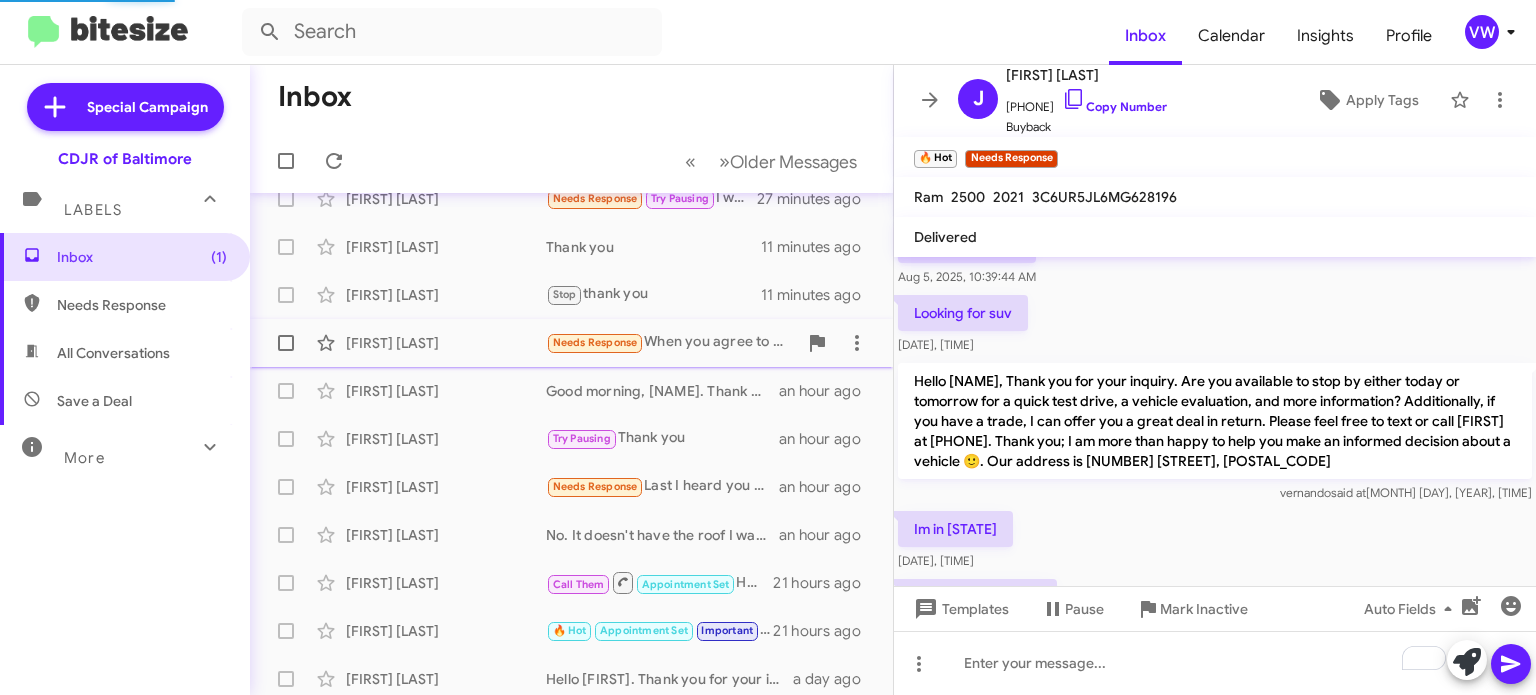 scroll, scrollTop: 0, scrollLeft: 0, axis: both 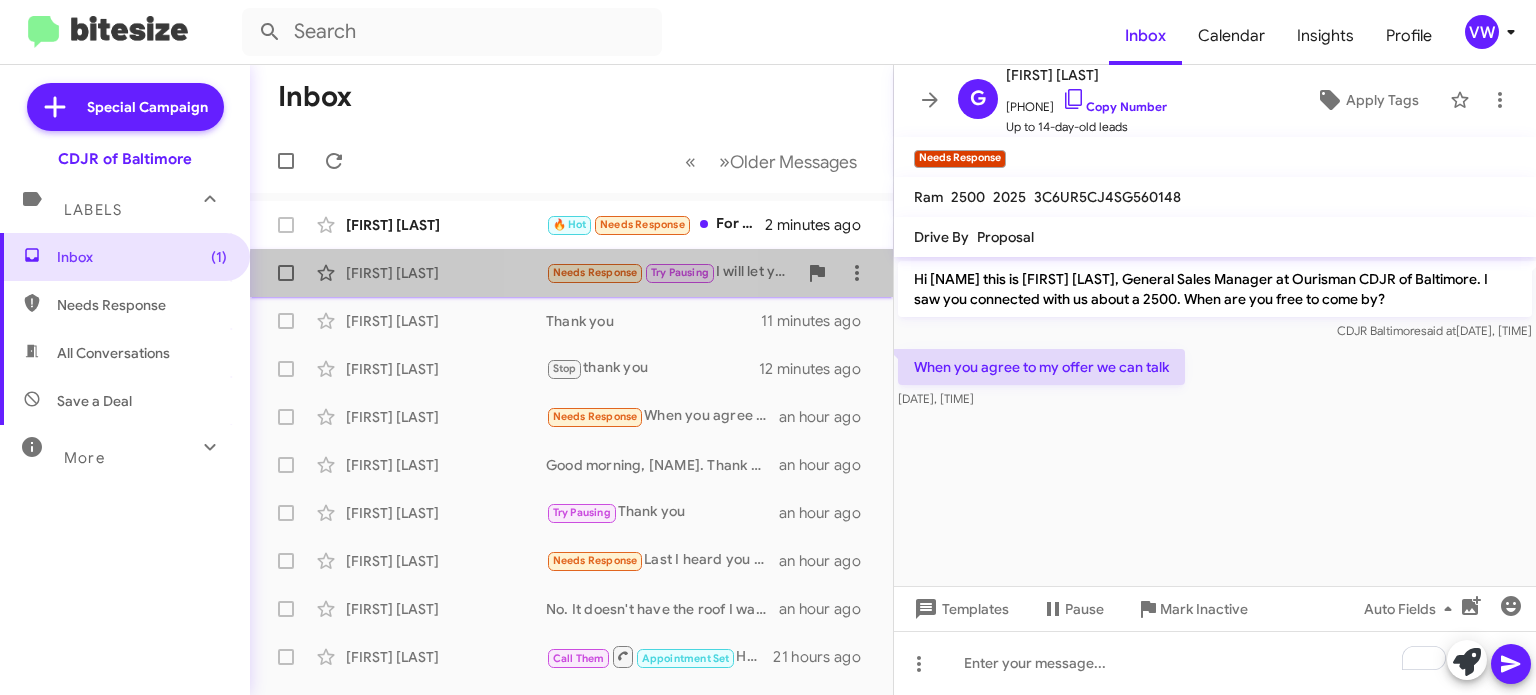 click on "Needs Response" 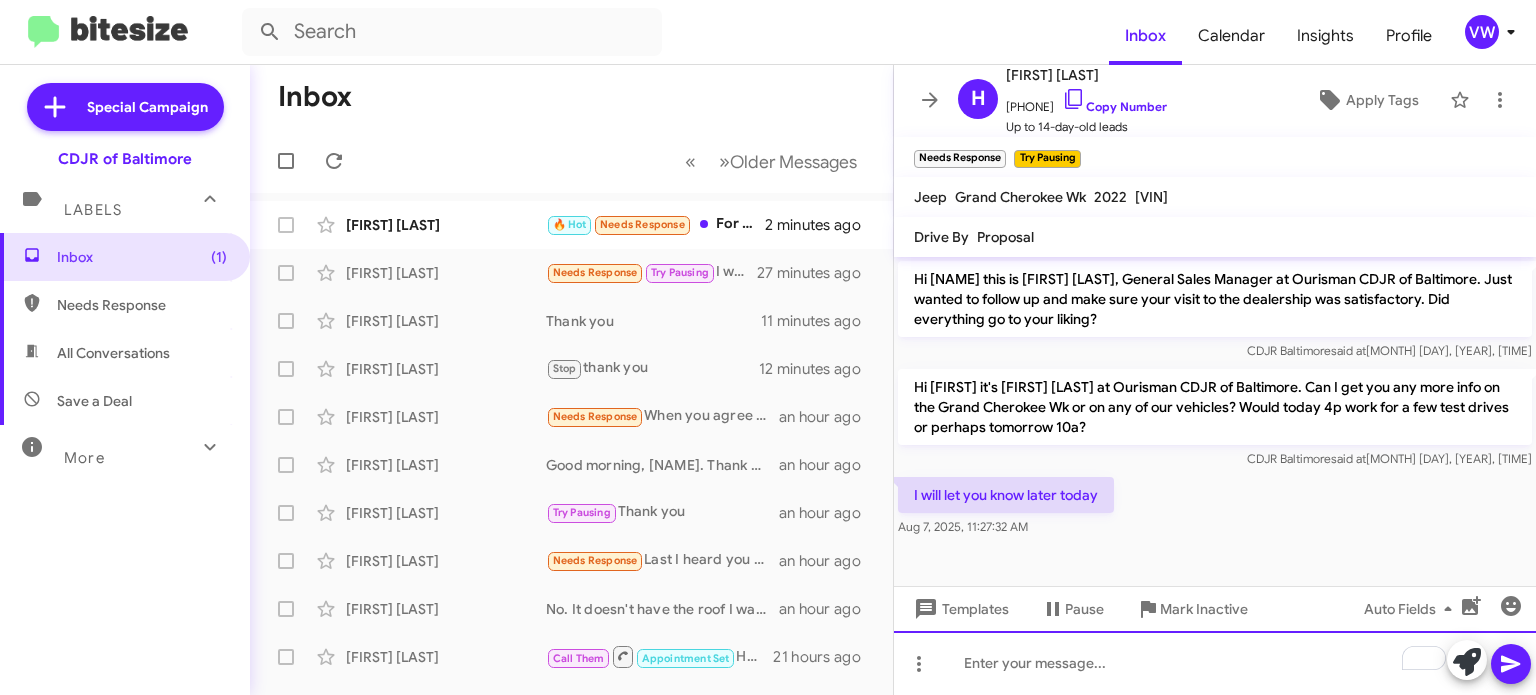 click 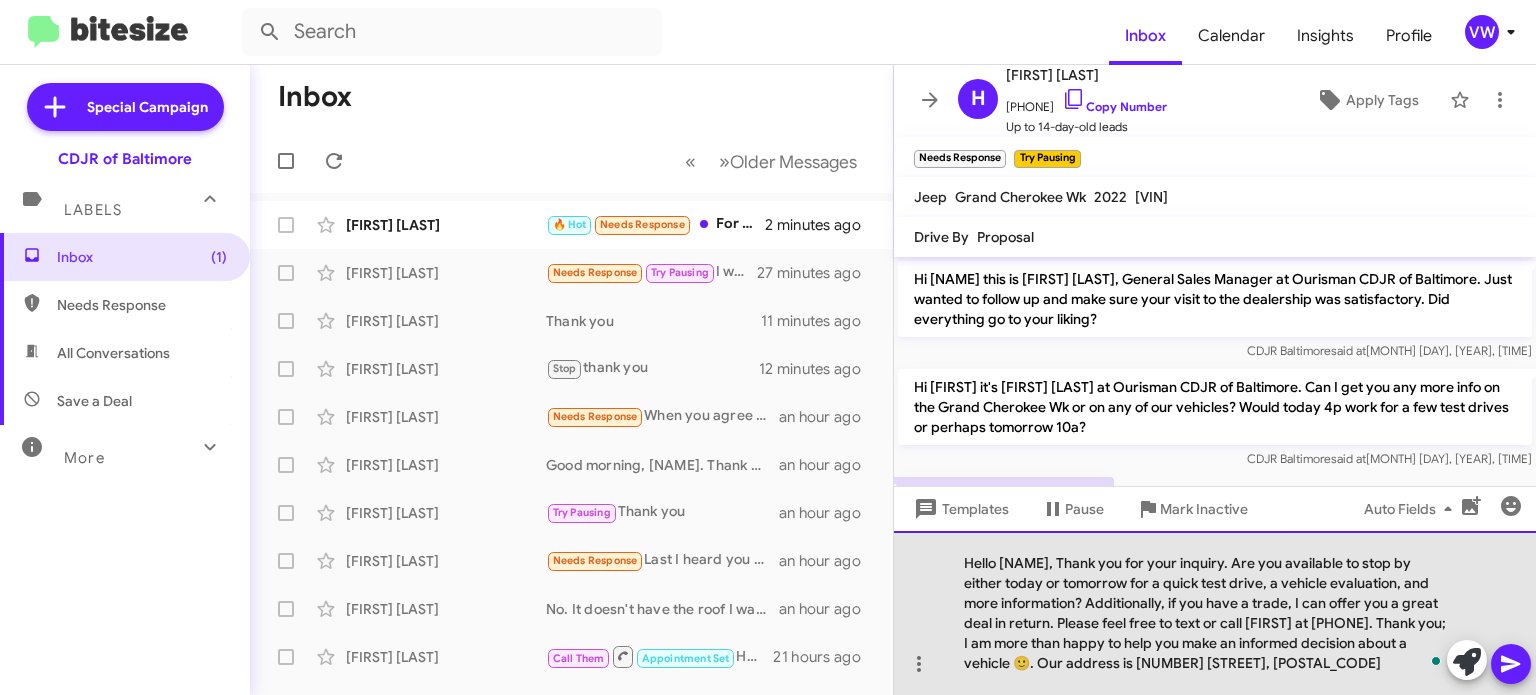 click on "Hello [NAME], Thank you for your inquiry. Are you available to stop by either today or tomorrow for a quick test drive, a vehicle evaluation, and more information? Additionally, if you have a trade, I can offer you a great deal in return. Please feel free to text or call [FIRST] at [PHONE]. Thank you; I am more than happy to help you make an informed decision about a vehicle 🙂. Our address is [NUMBER] [STREET], [POSTAL_CODE]" 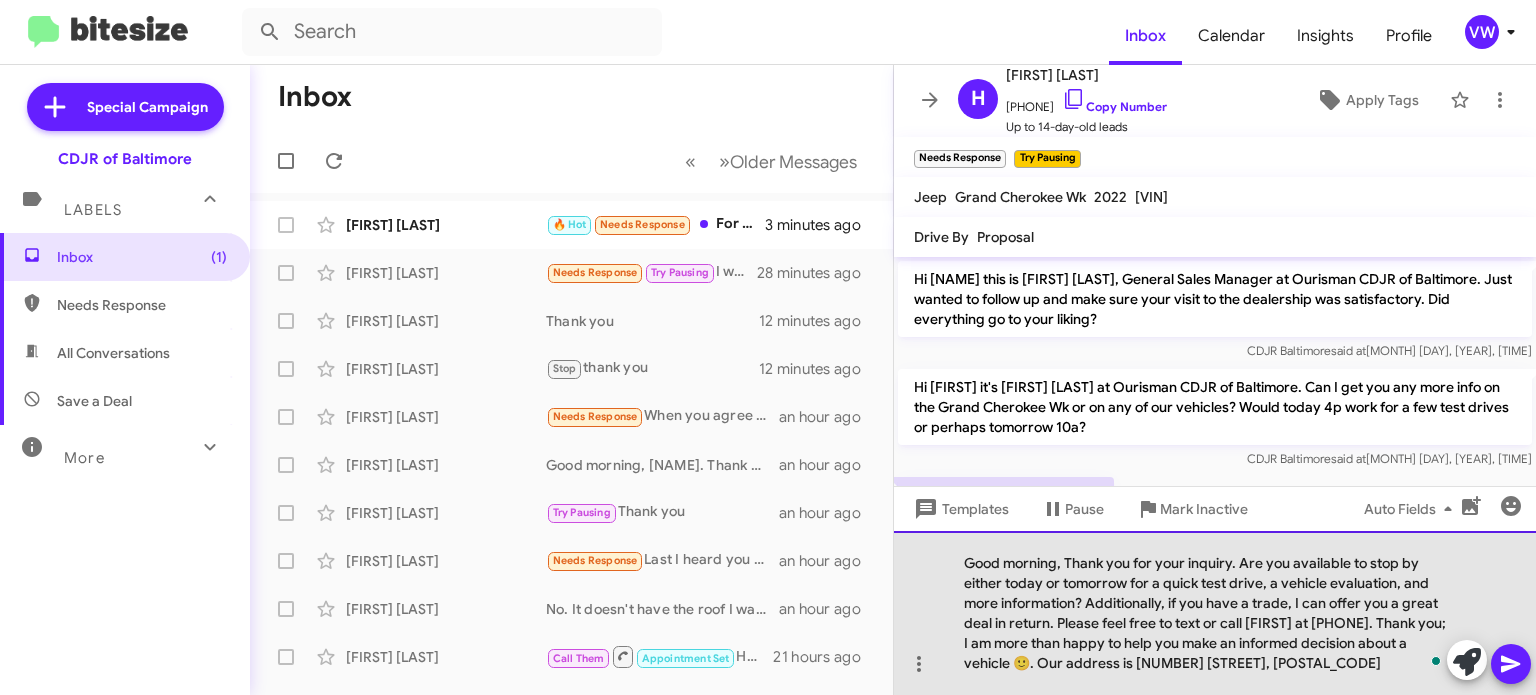 click on "Good morning, Thank you for your inquiry. Are you available to stop by either today or tomorrow for a quick test drive, a vehicle evaluation, and more information? Additionally, if you have a trade, I can offer you a great deal in return. Please feel free to text or call [FIRST] at [PHONE]. Thank you; I am more than happy to help you make an informed decision about a vehicle 🙂. Our address is [NUMBER] [STREET], [POSTAL_CODE]" 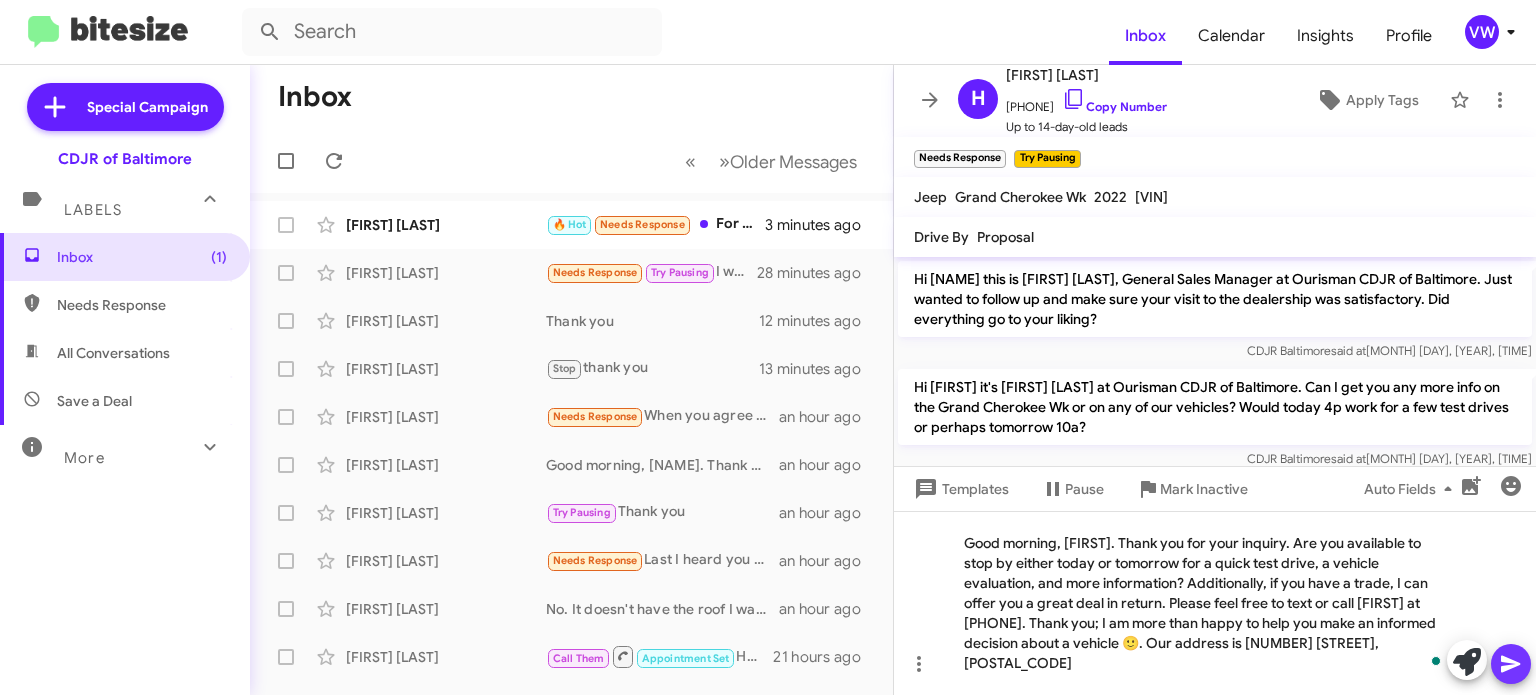 click 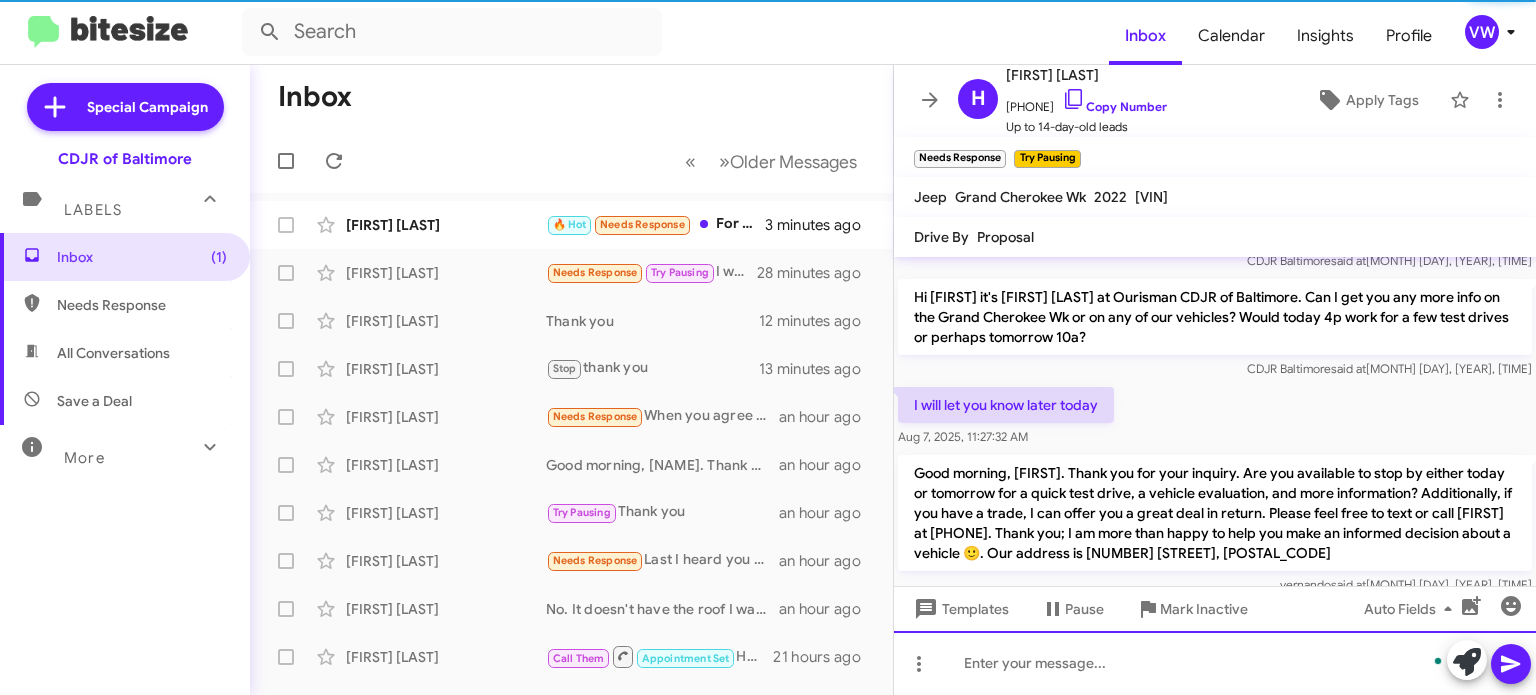 scroll, scrollTop: 122, scrollLeft: 0, axis: vertical 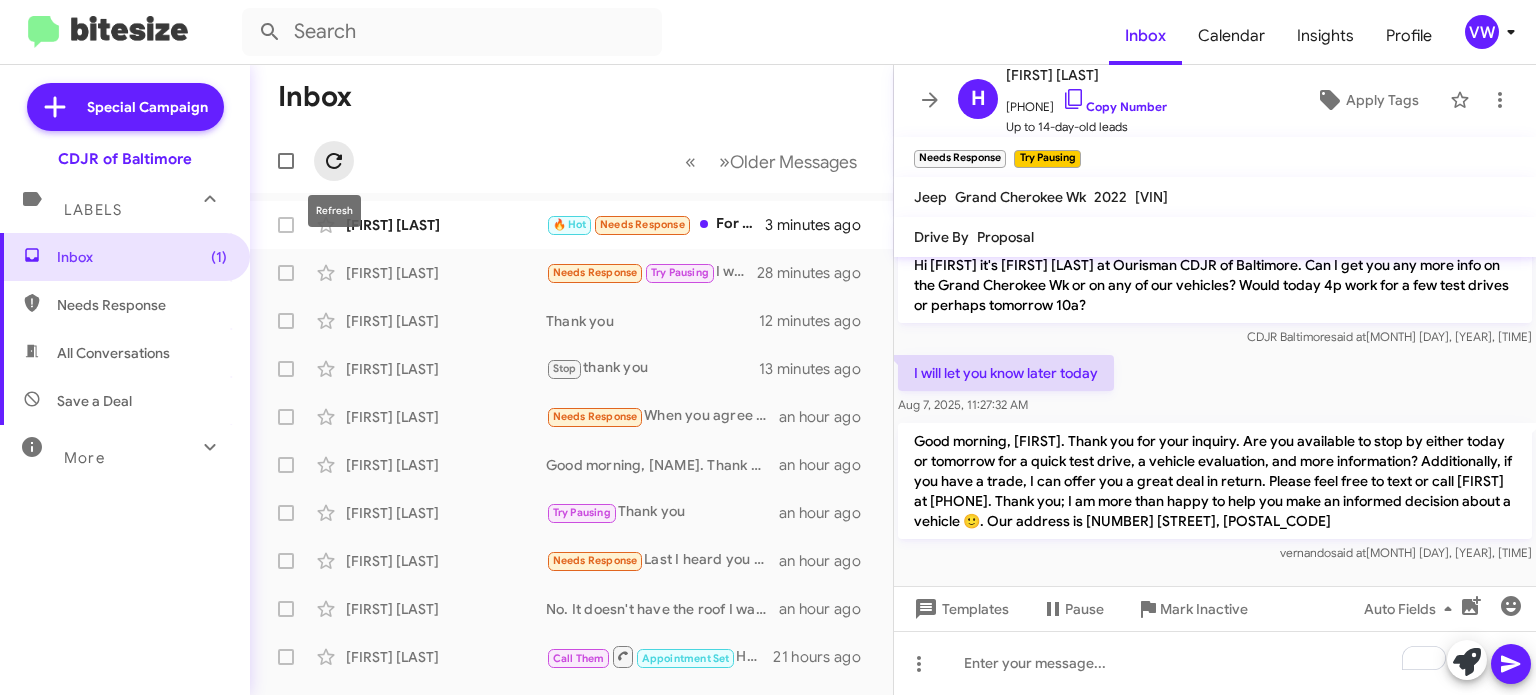 click 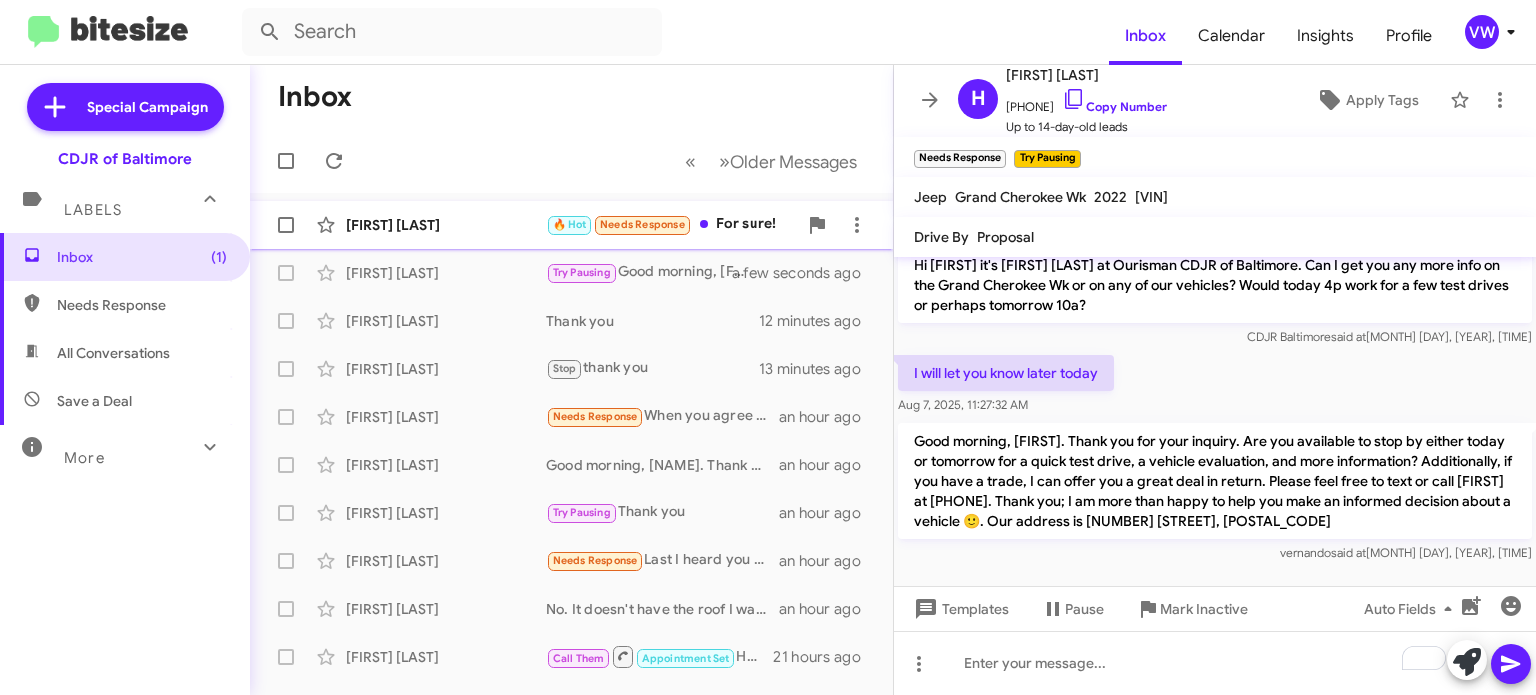 click on "Needs Response" 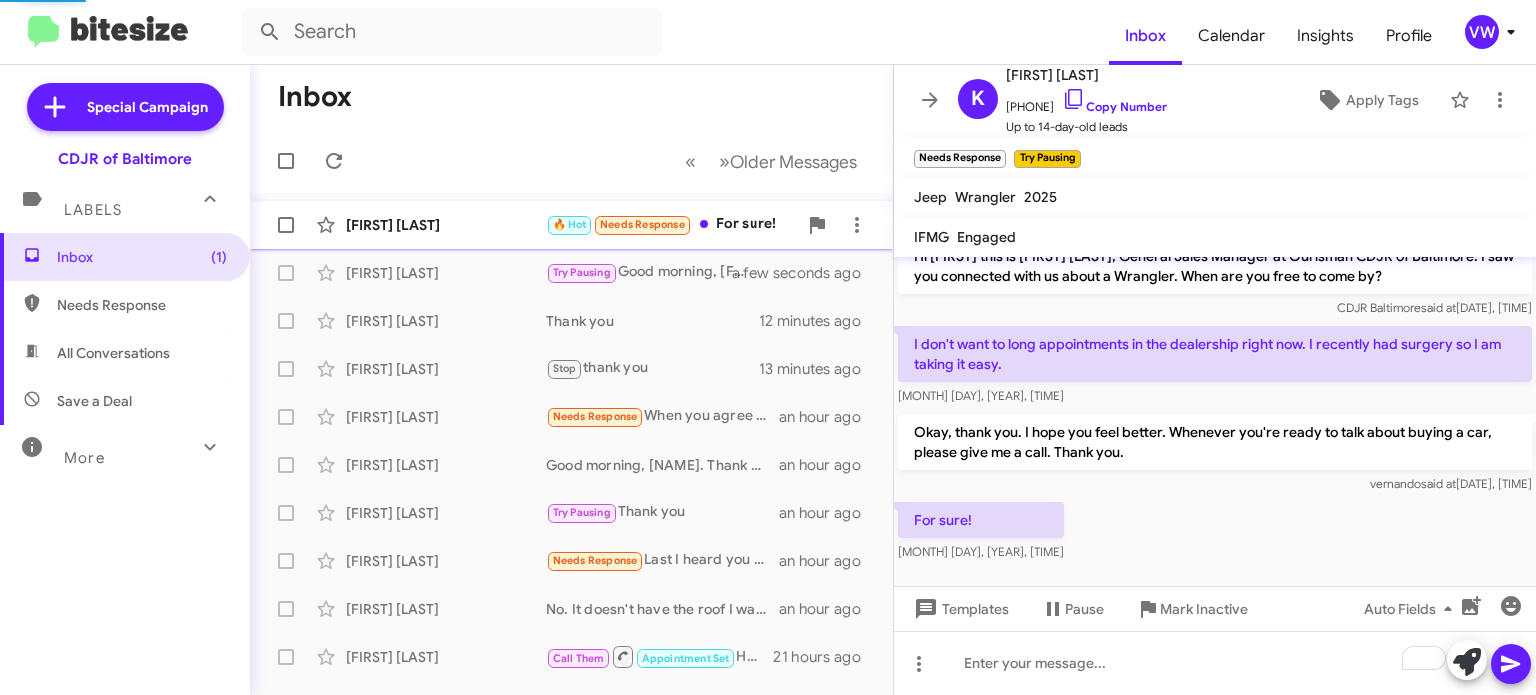 scroll, scrollTop: 22, scrollLeft: 0, axis: vertical 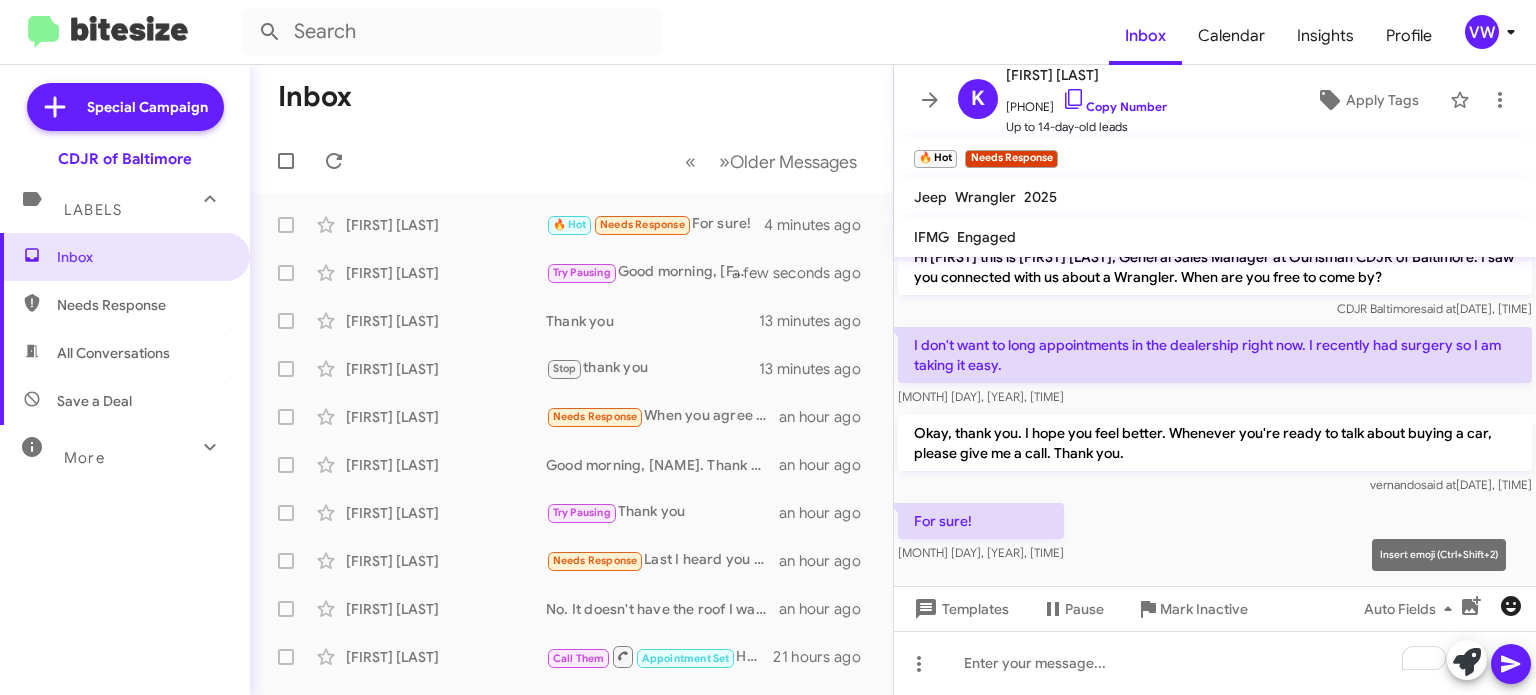 click 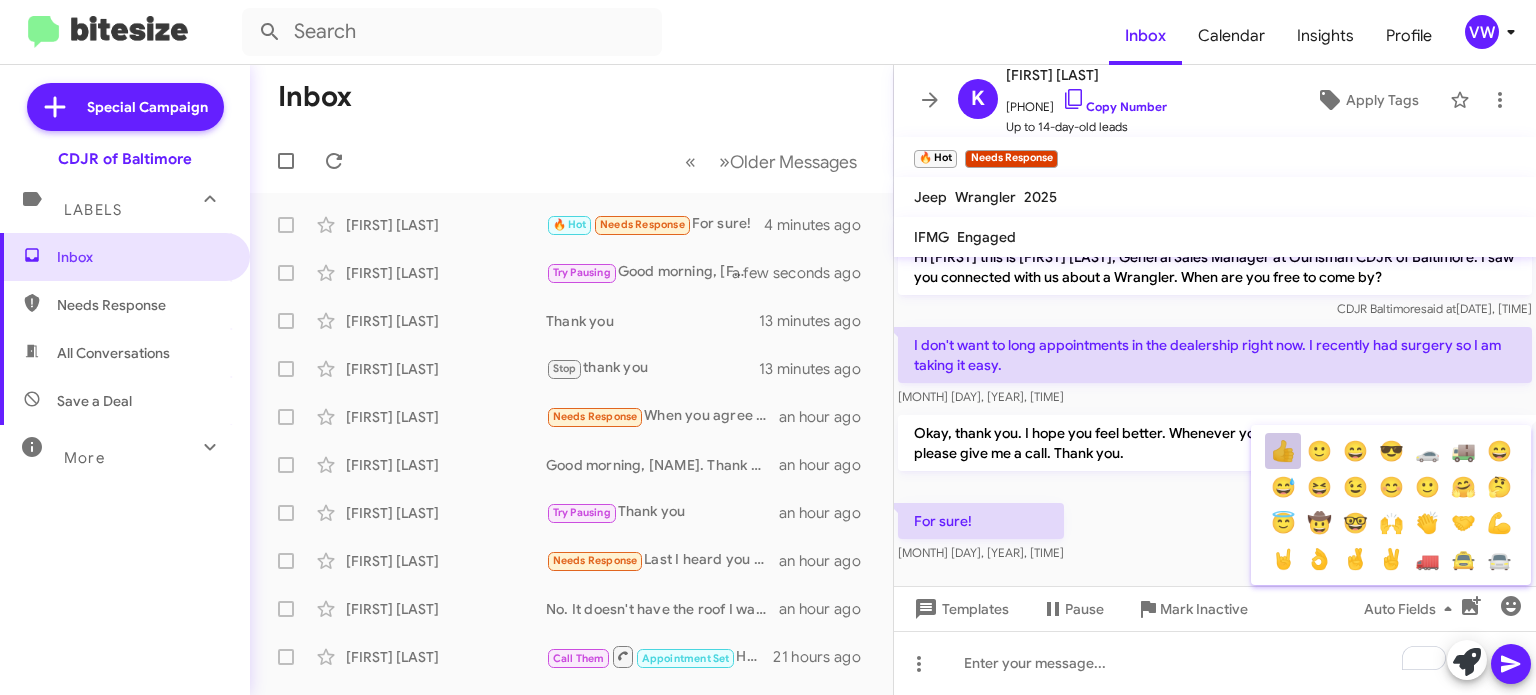 click on "👍" at bounding box center [1283, 451] 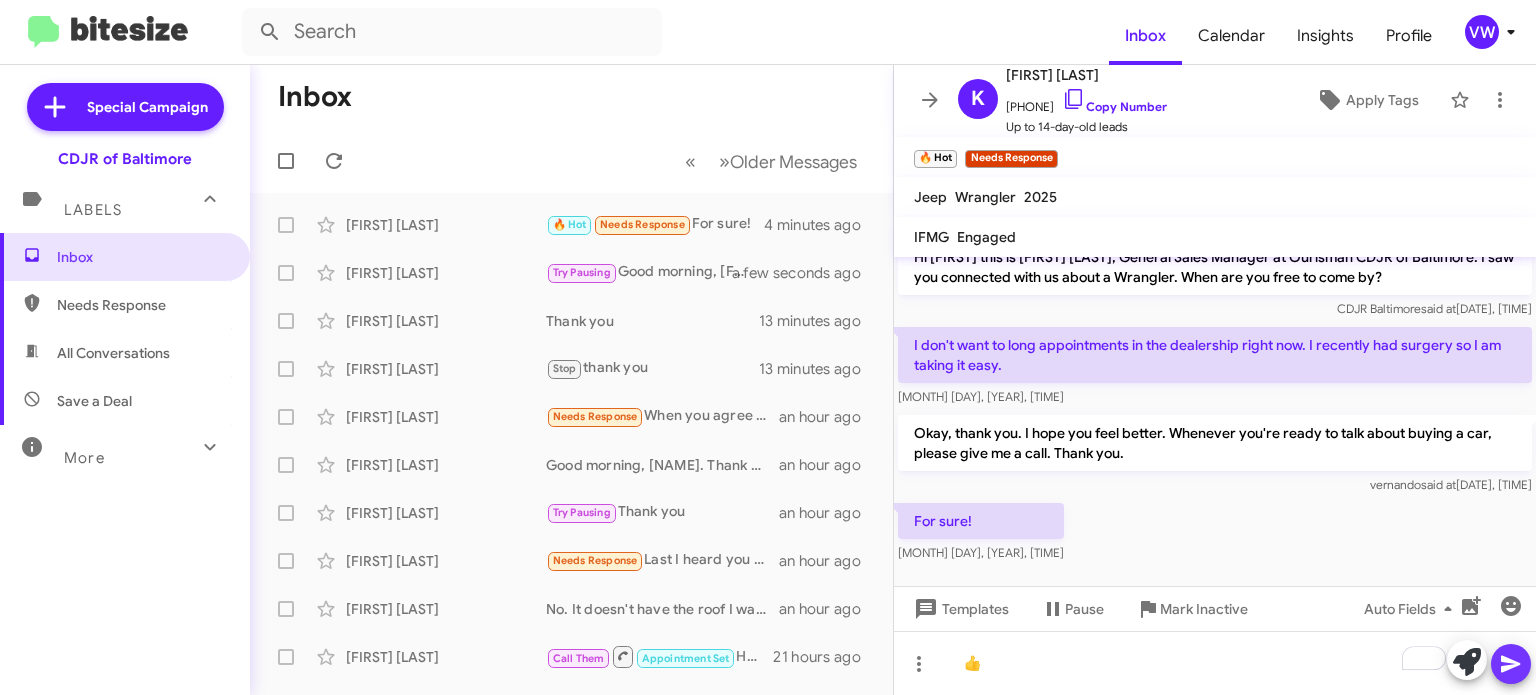 click 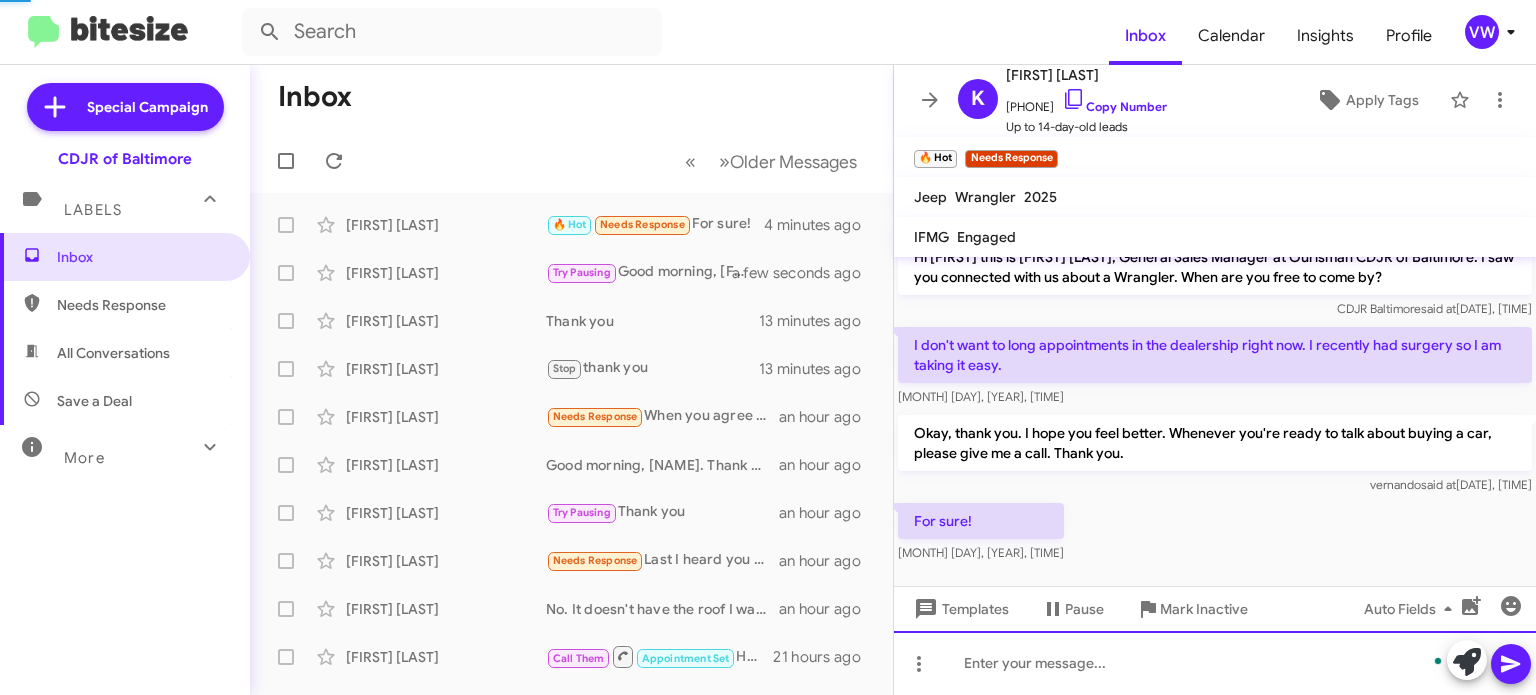 scroll, scrollTop: 95, scrollLeft: 0, axis: vertical 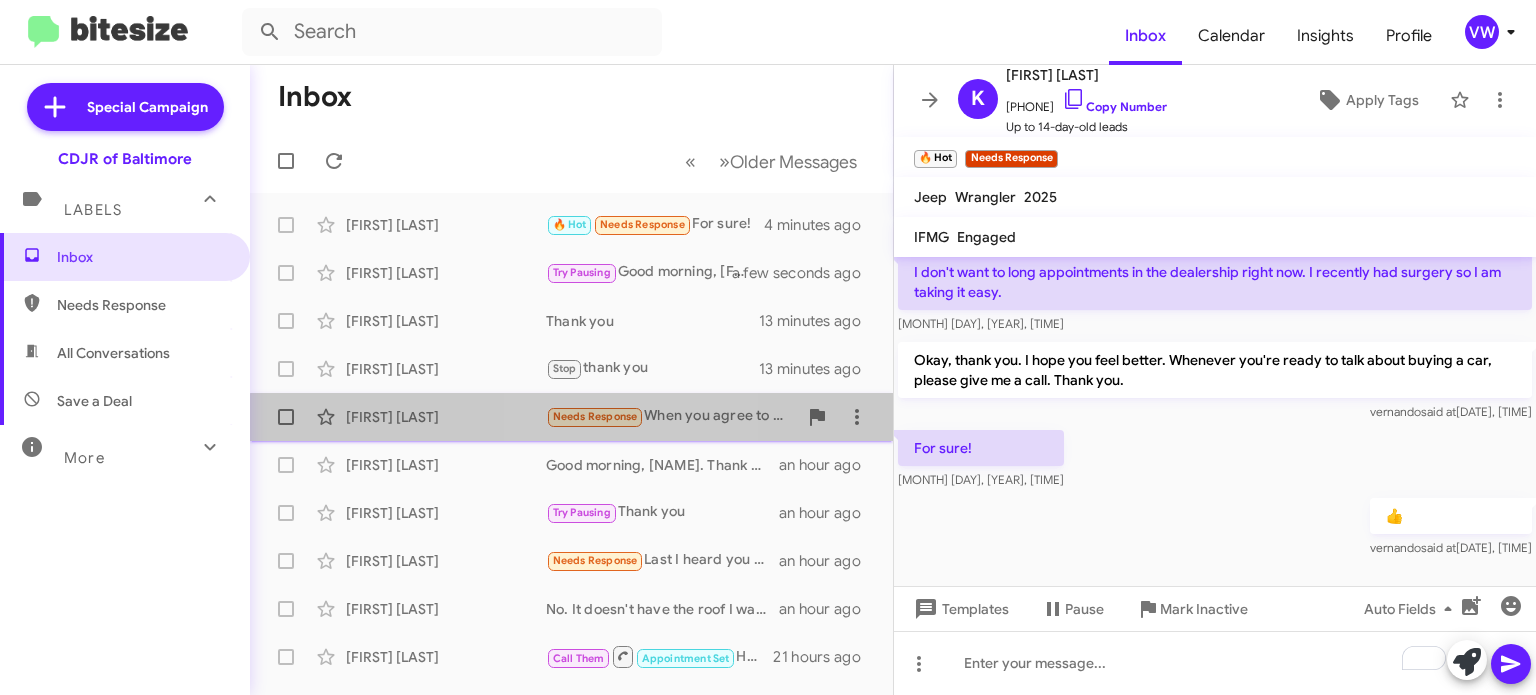click on "Needs Response" 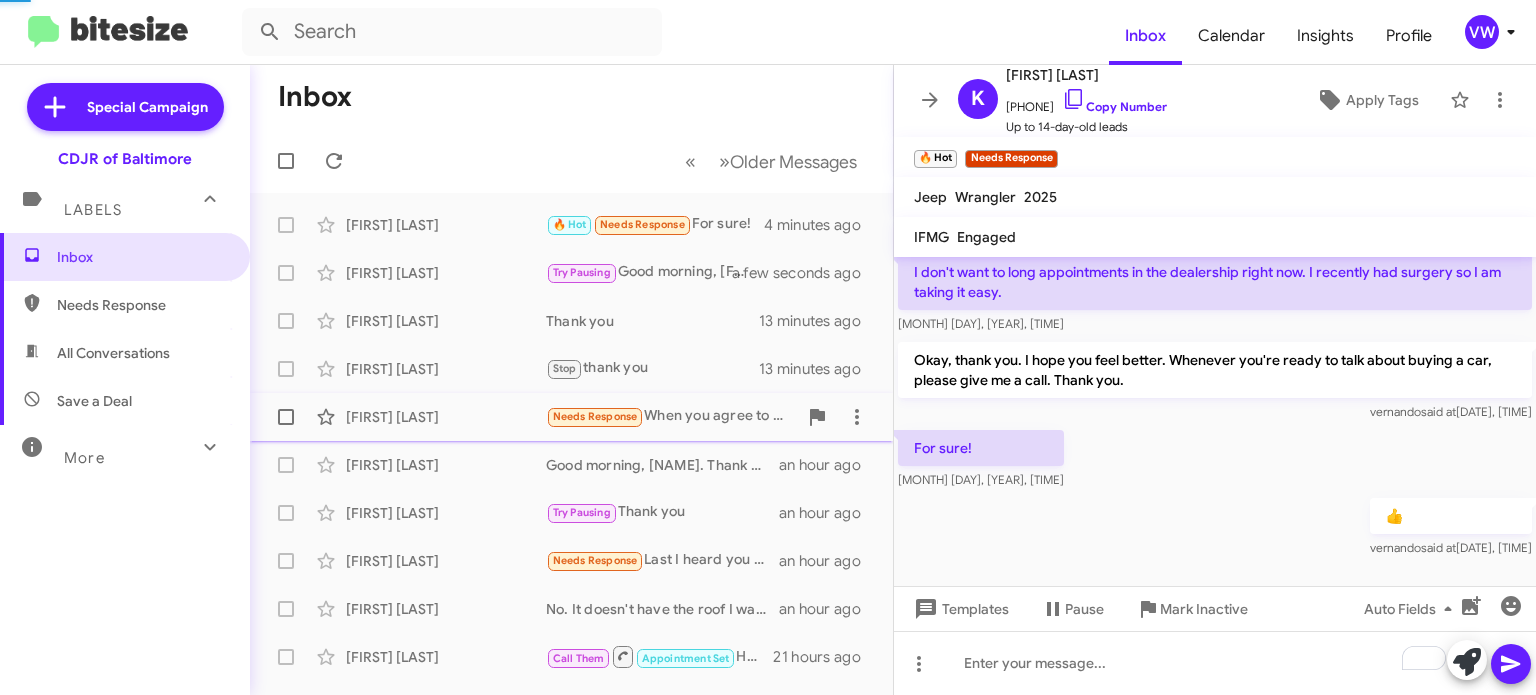 scroll, scrollTop: 0, scrollLeft: 0, axis: both 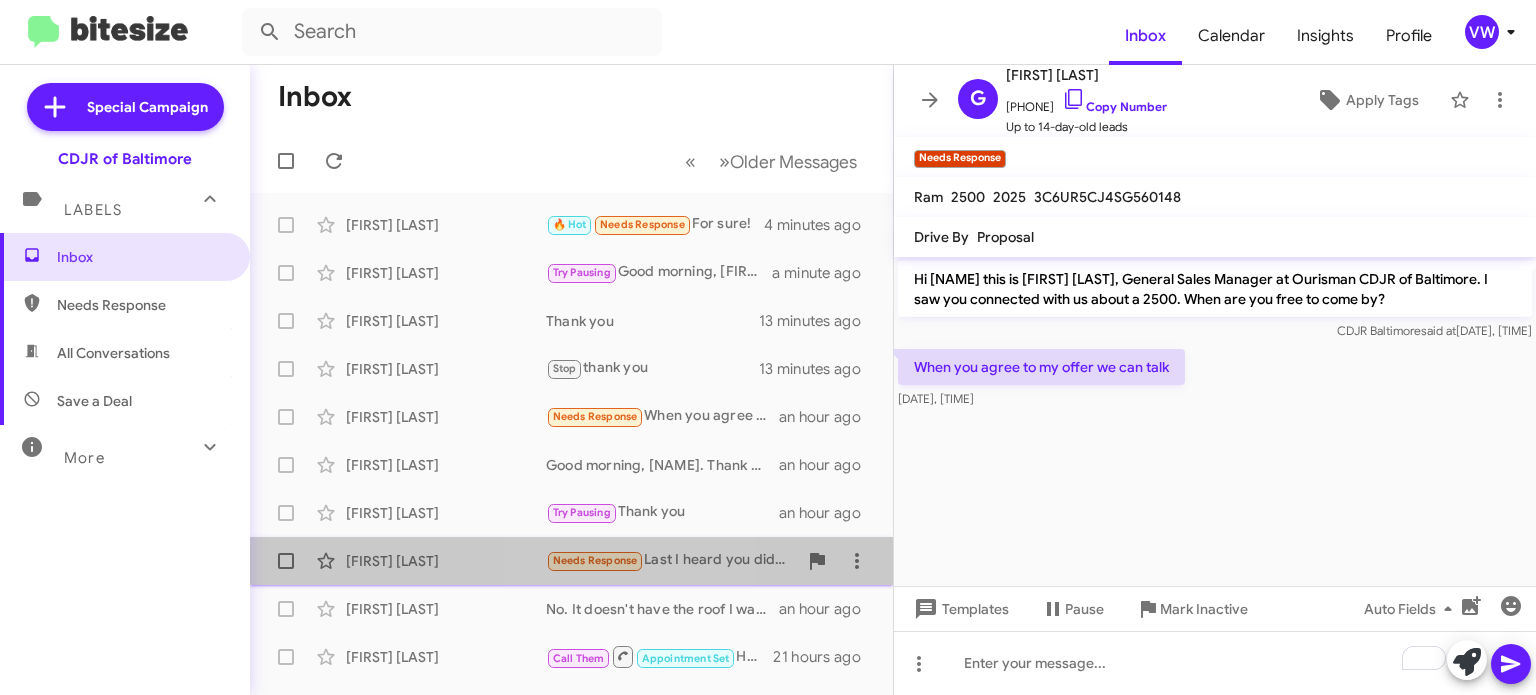 click on "Needs Response" 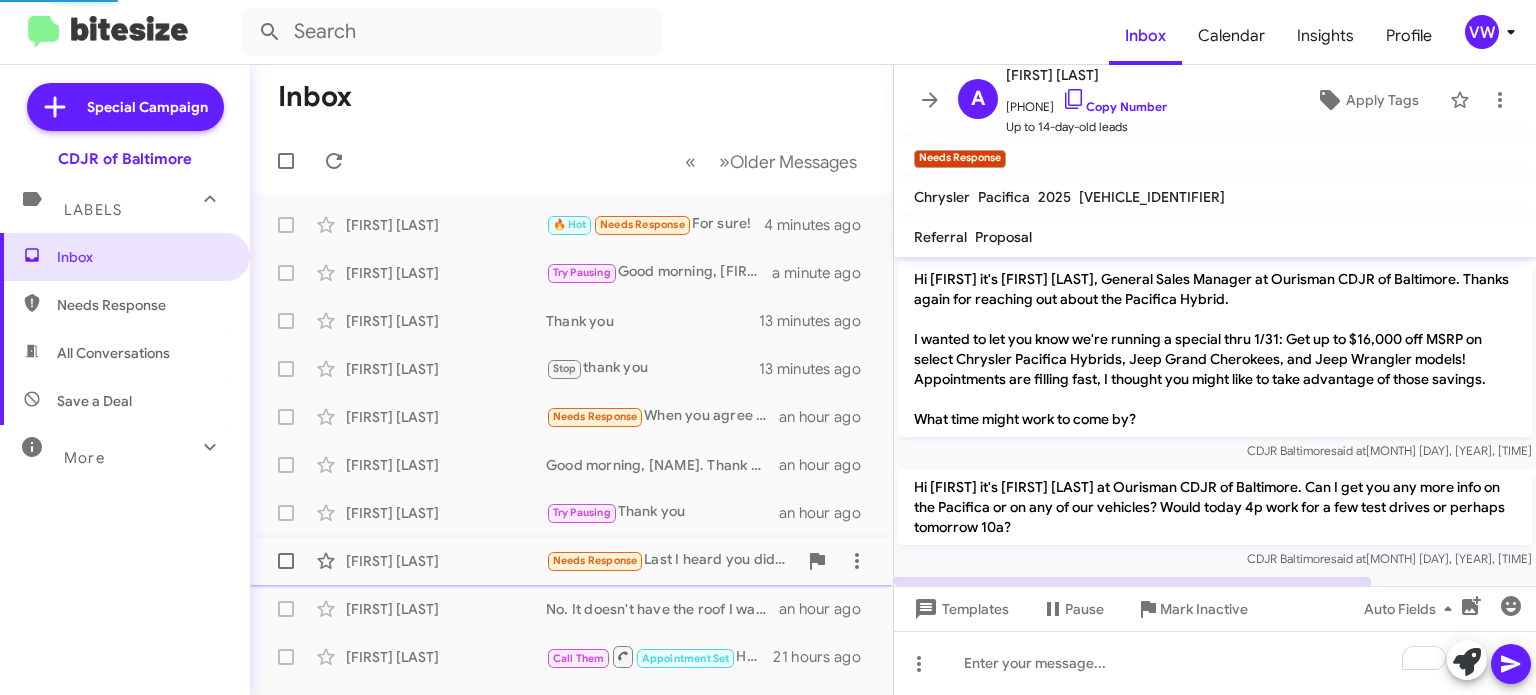 scroll, scrollTop: 69, scrollLeft: 0, axis: vertical 